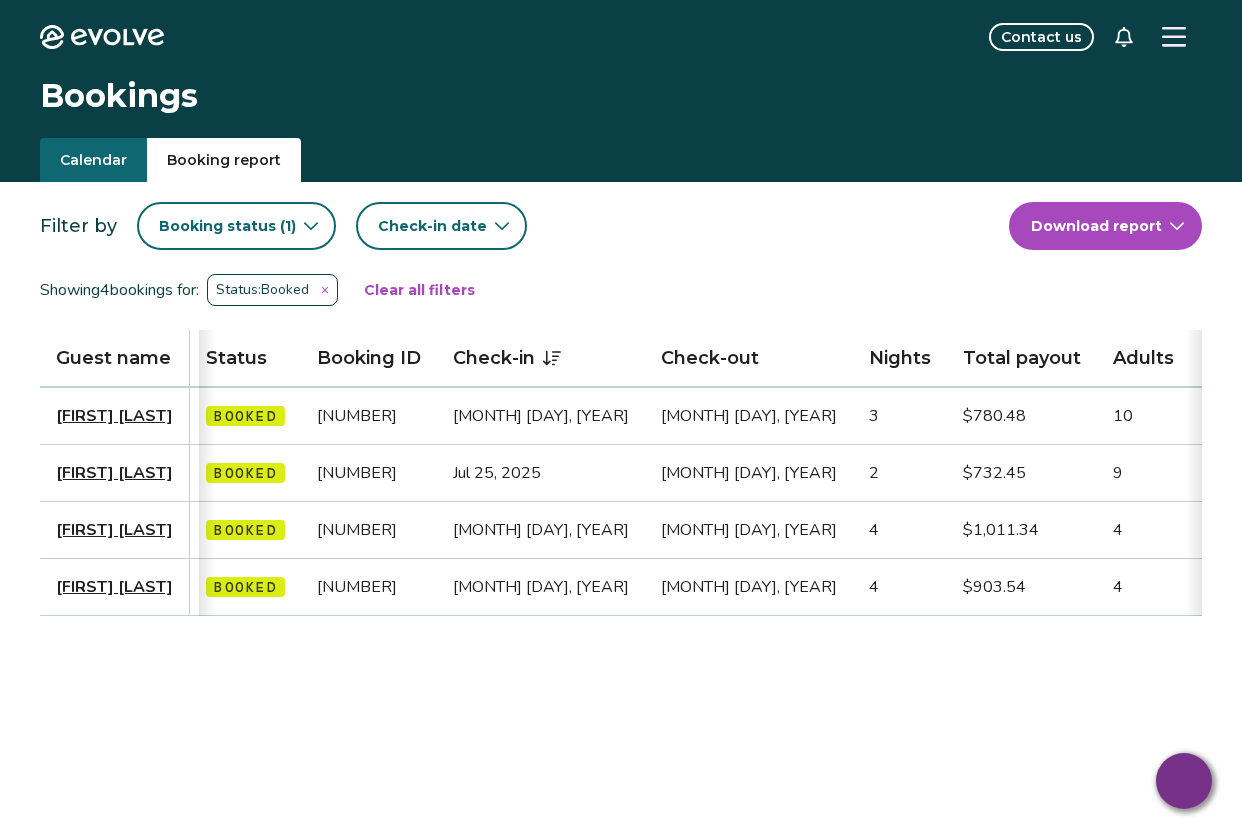 scroll, scrollTop: 0, scrollLeft: 0, axis: both 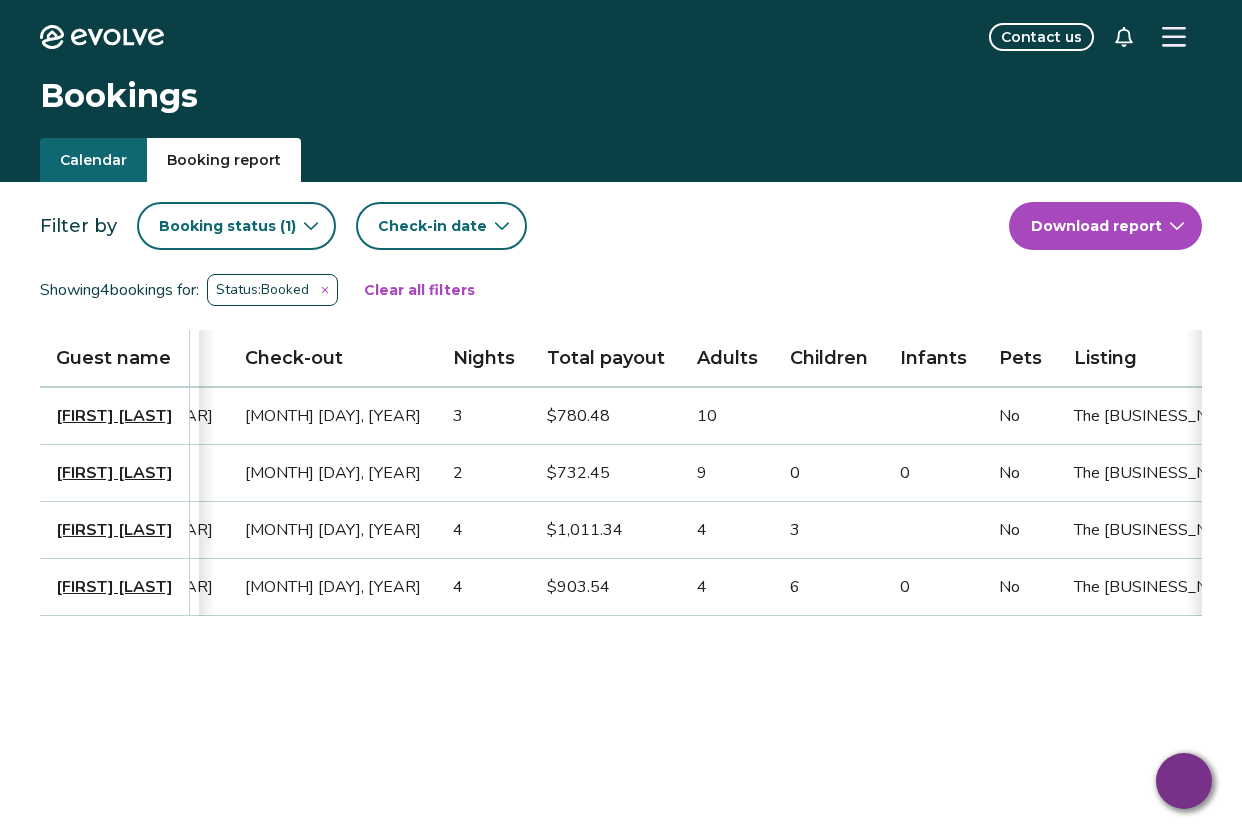 click on "Calendar" at bounding box center [93, 160] 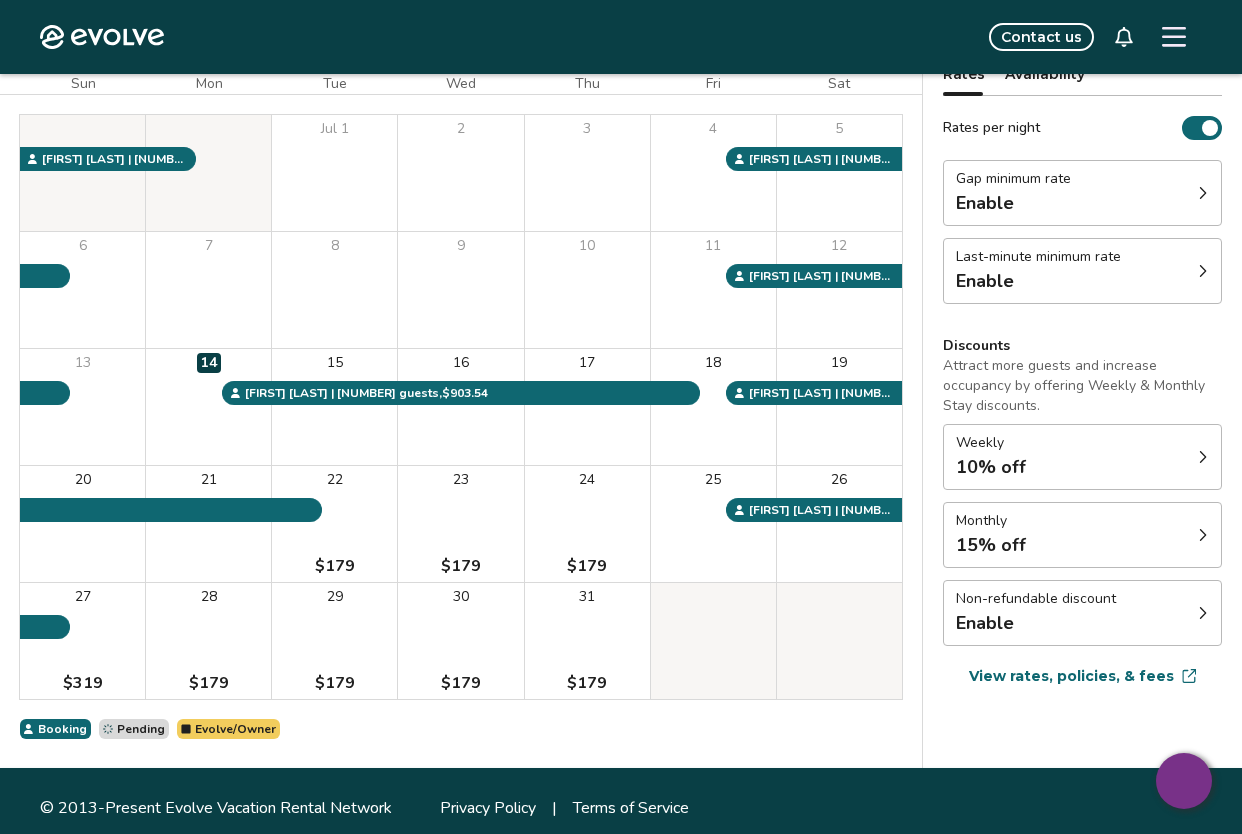scroll, scrollTop: 200, scrollLeft: 0, axis: vertical 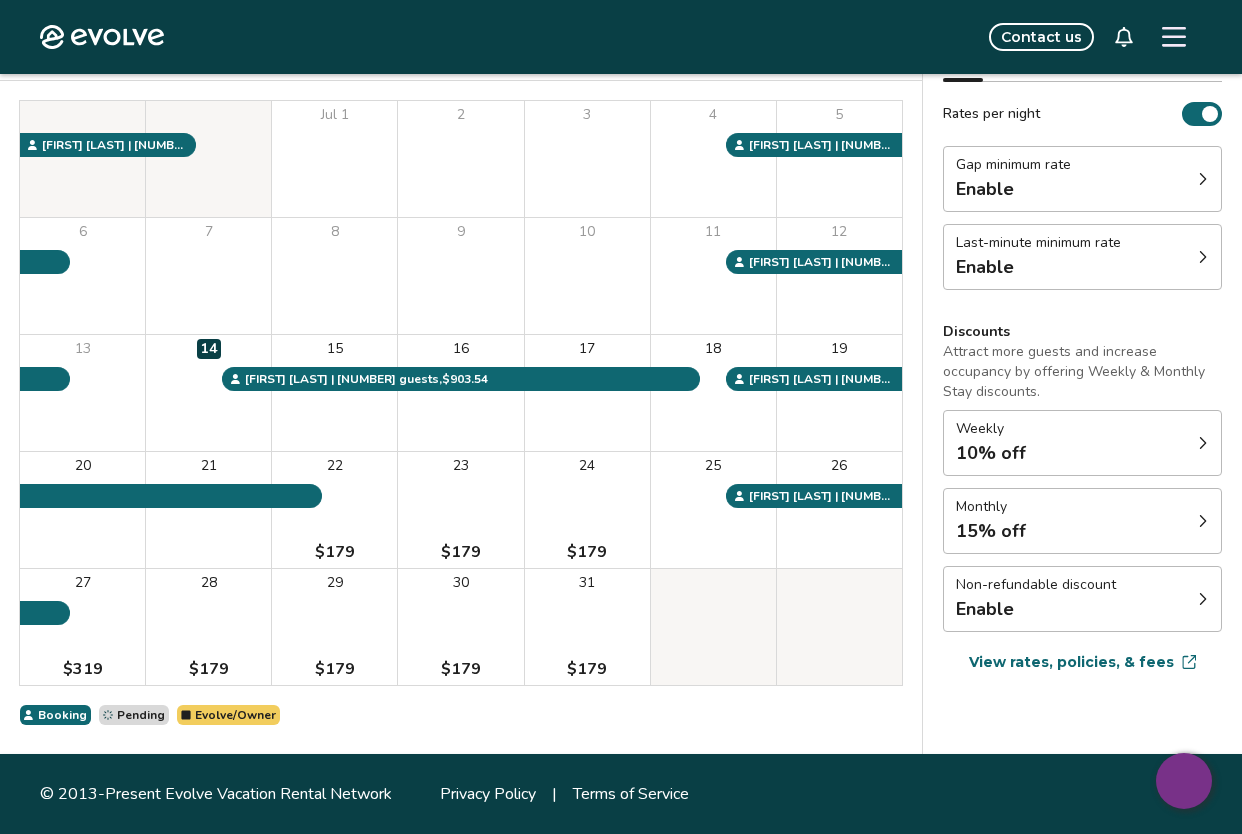 click 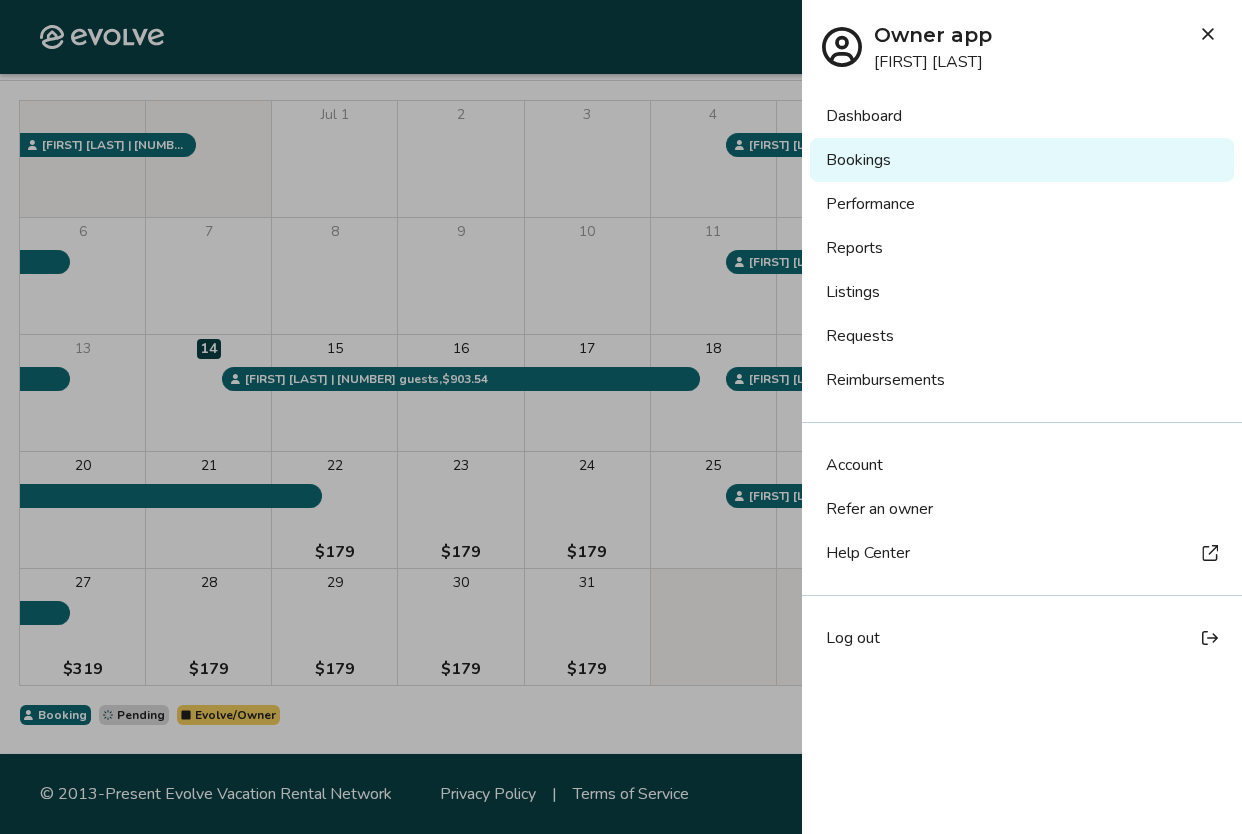 click on "Listings" at bounding box center (1022, 292) 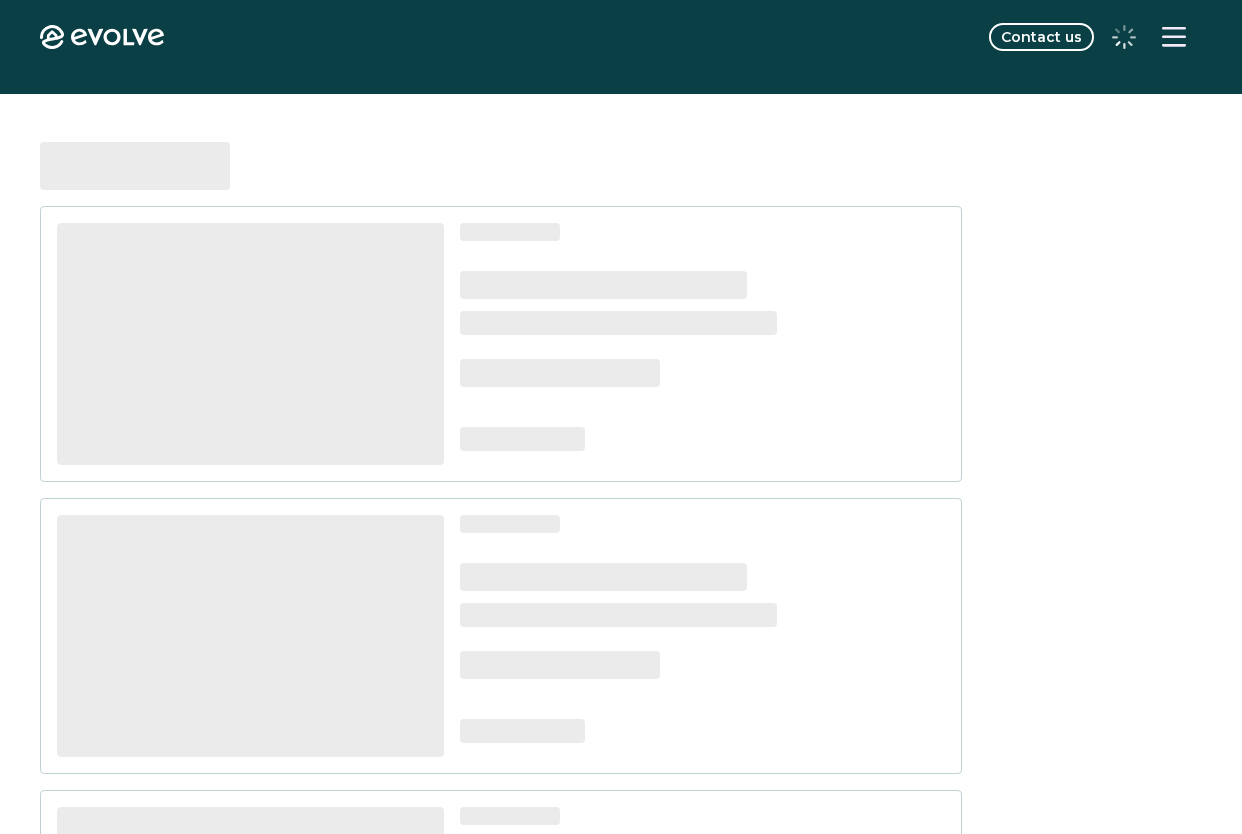scroll, scrollTop: 0, scrollLeft: 0, axis: both 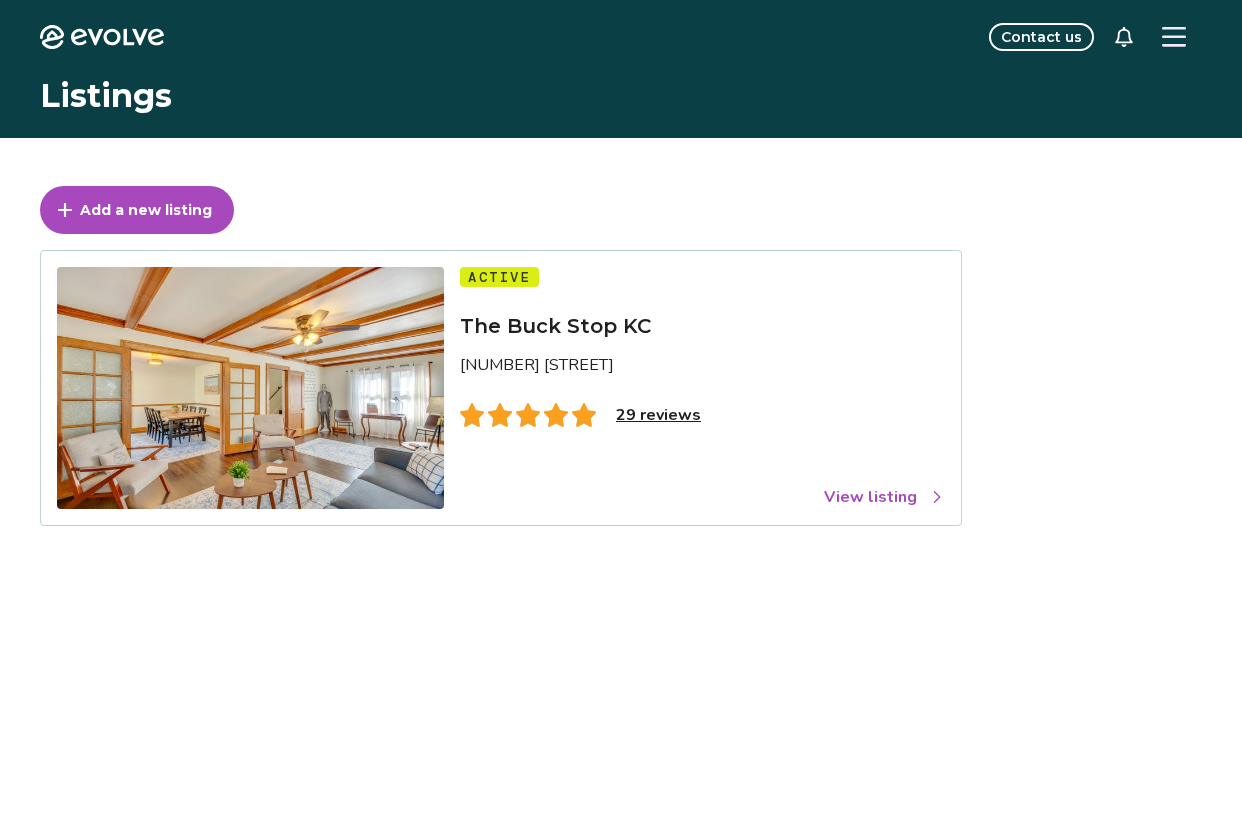 click on "View listing" at bounding box center (884, 497) 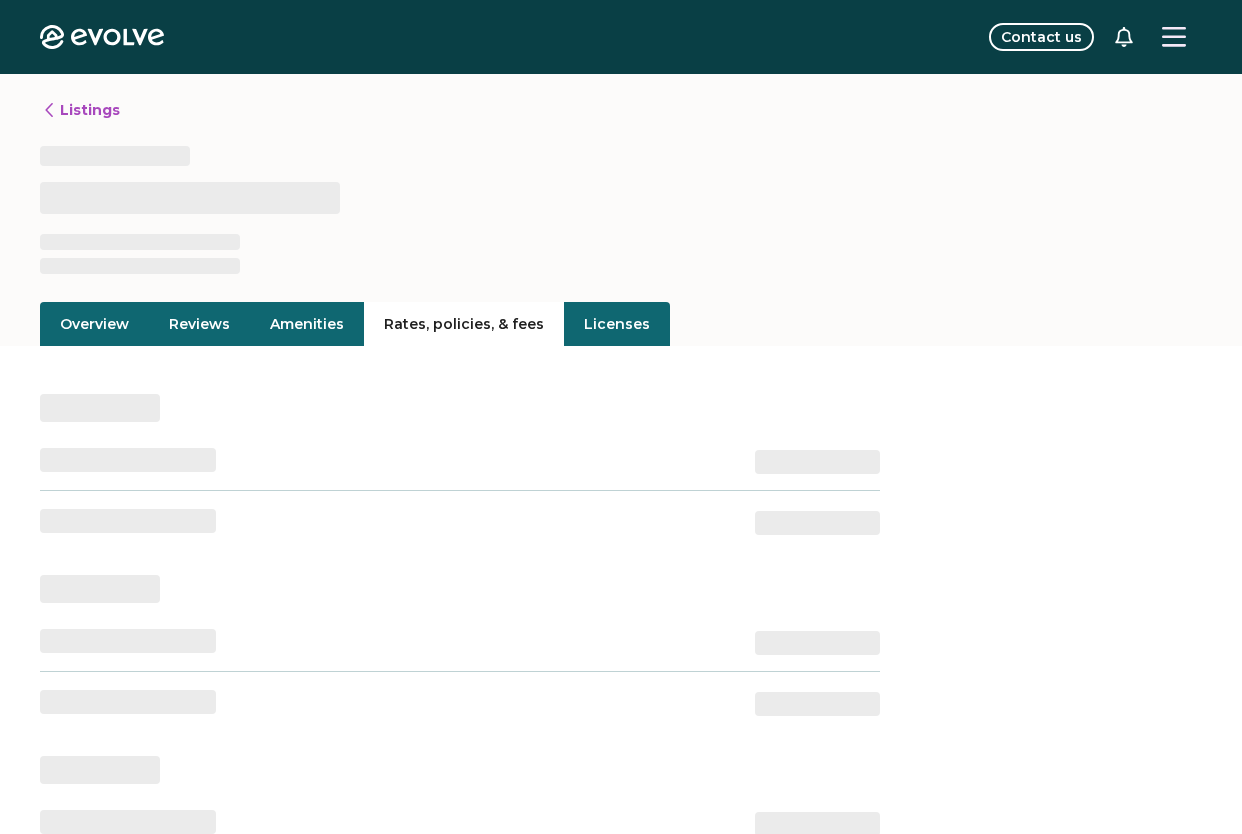 click on "Rates, policies, & fees" at bounding box center [464, 324] 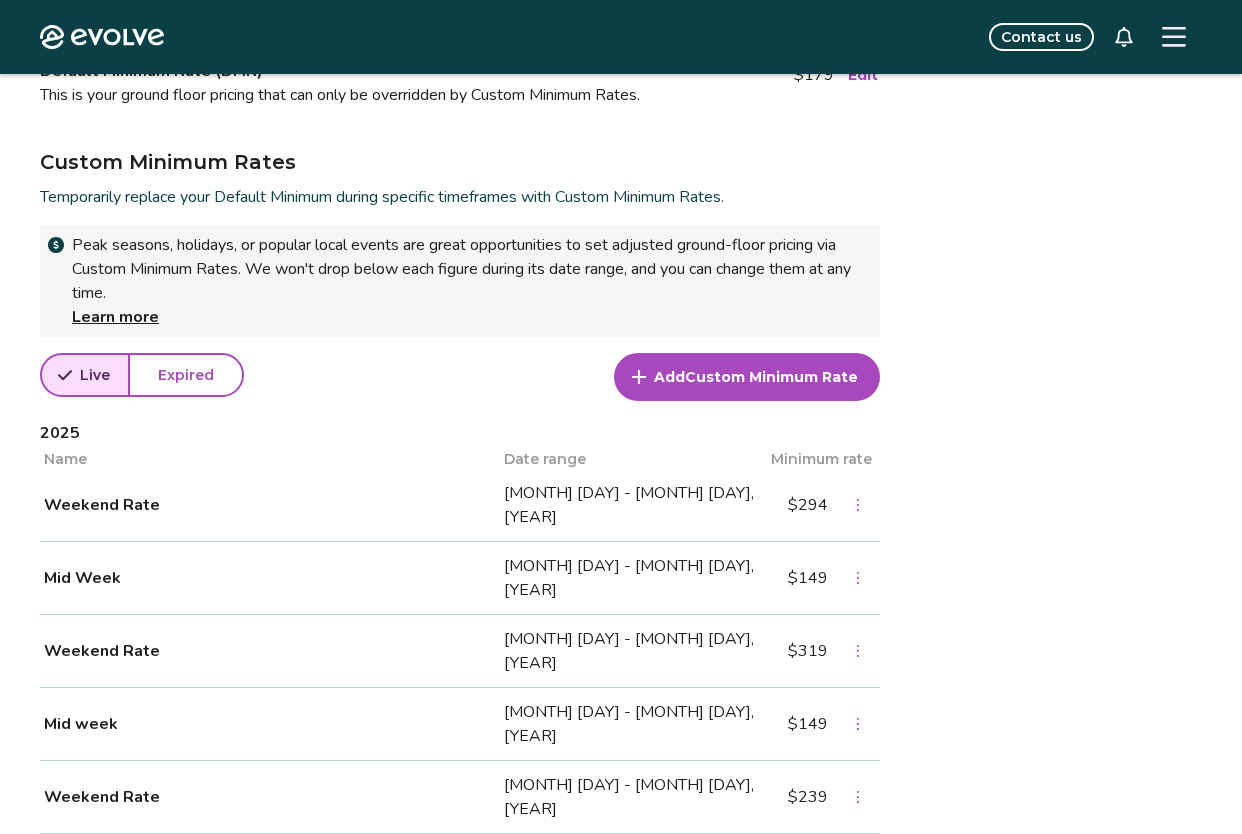 scroll, scrollTop: 593, scrollLeft: 0, axis: vertical 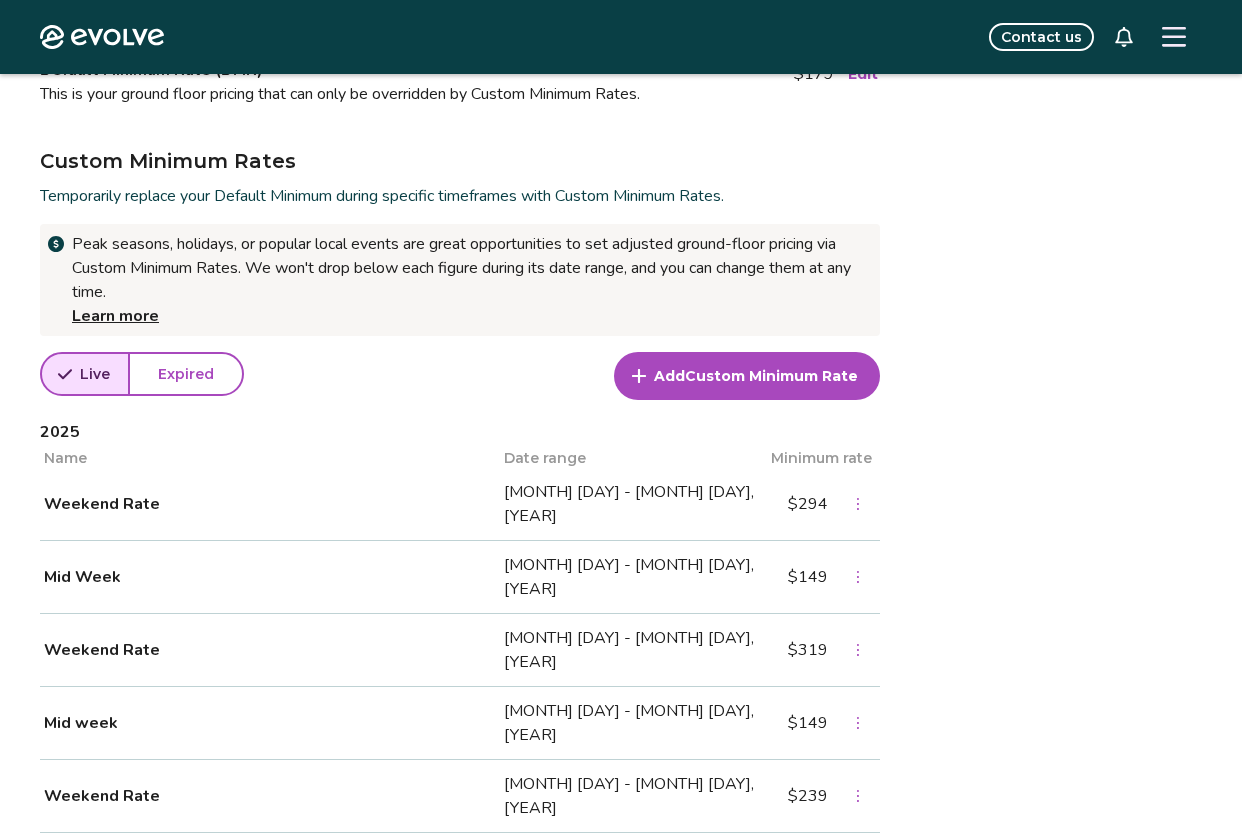 click on "[MONTH] [DAY] - [MONTH] [DAY], [YEAR]" at bounding box center [644, 650] 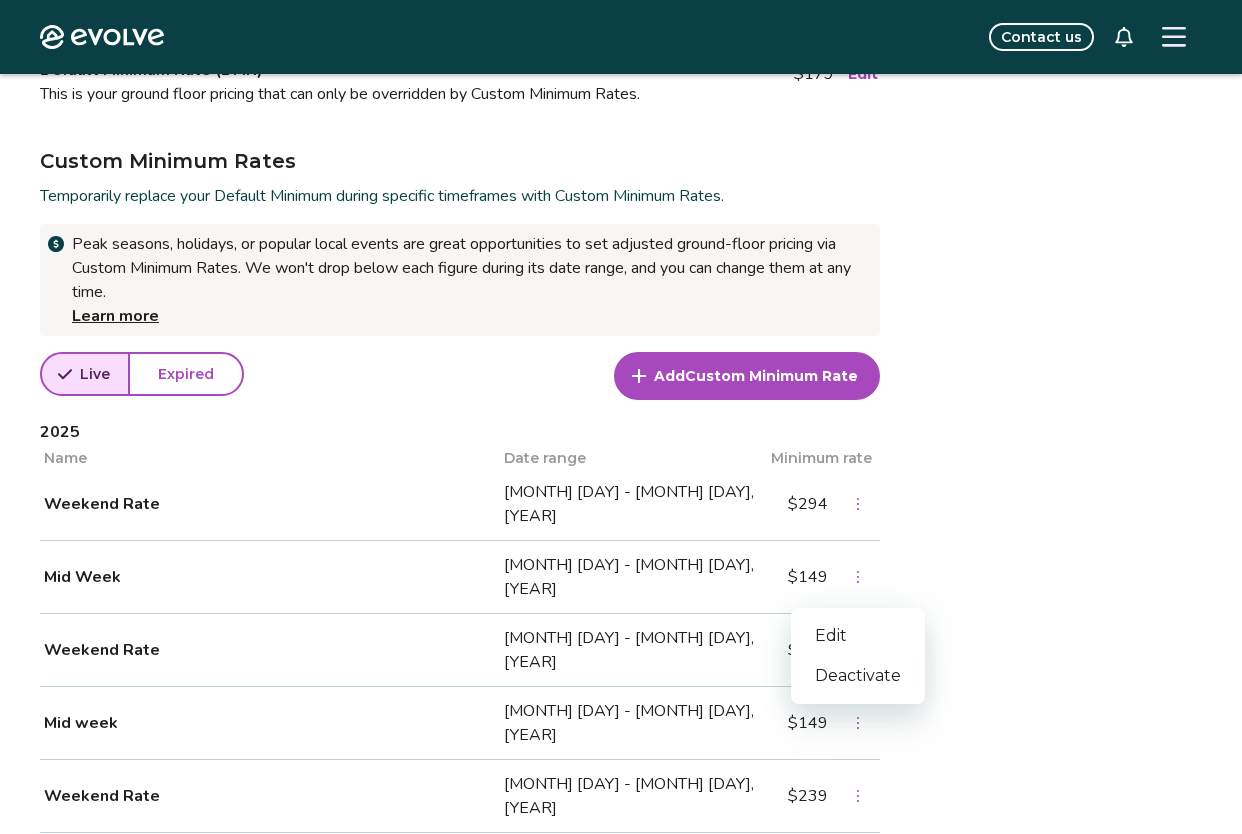 click on "Edit" at bounding box center [858, 636] 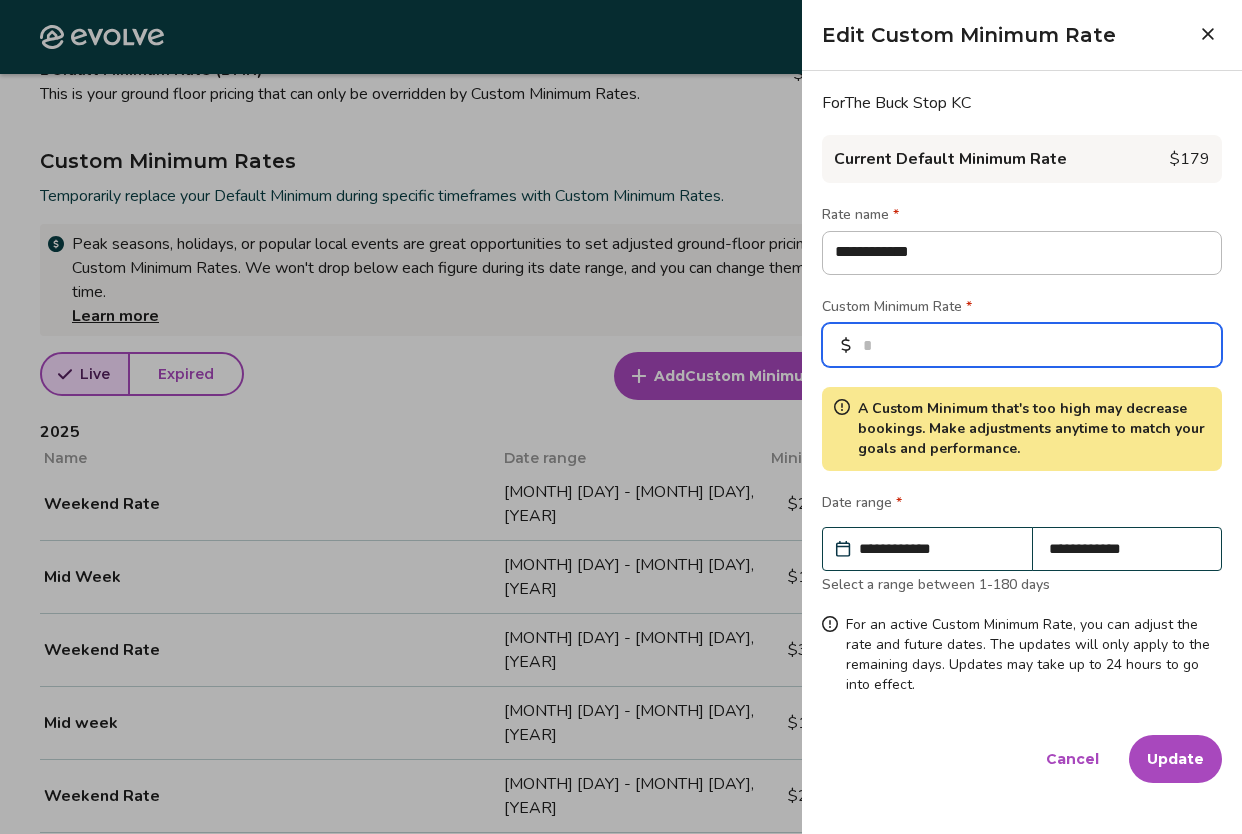 click on "***" at bounding box center (1022, 345) 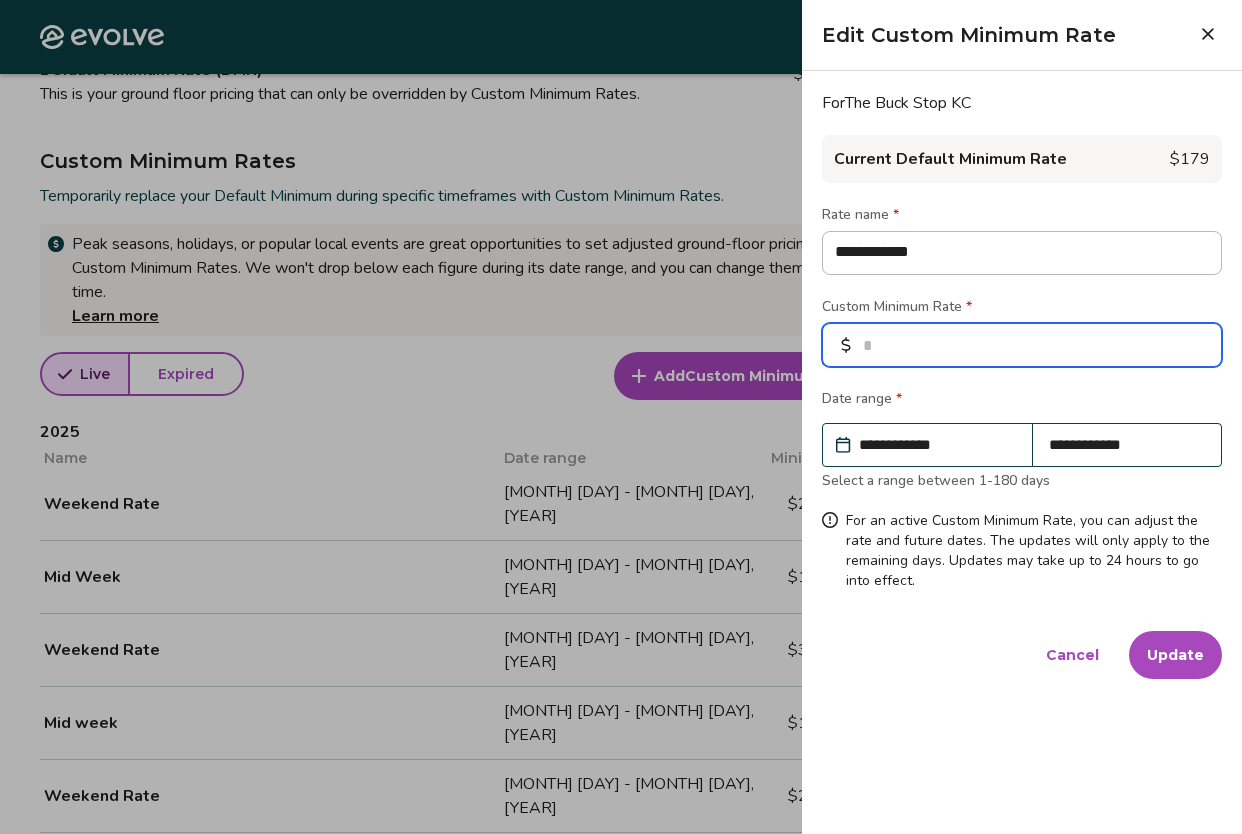 type on "*" 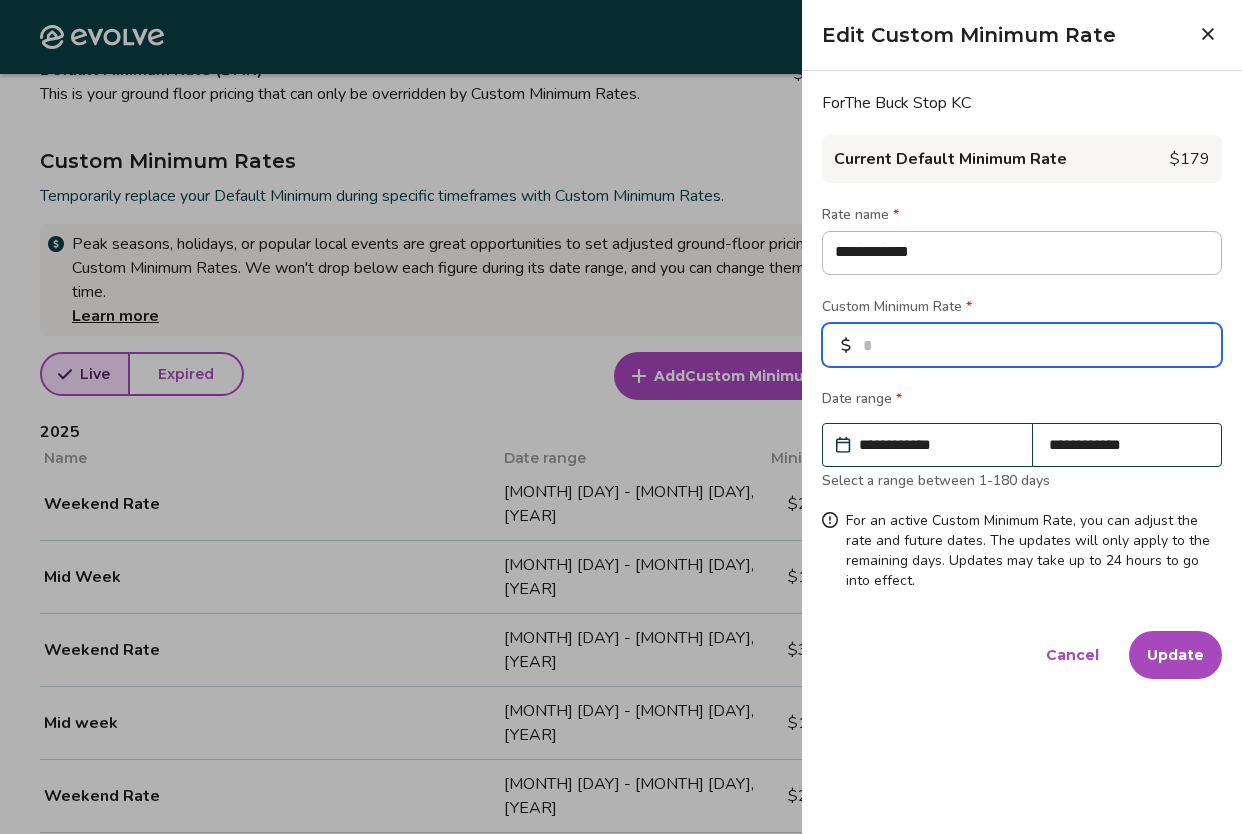 type on "*" 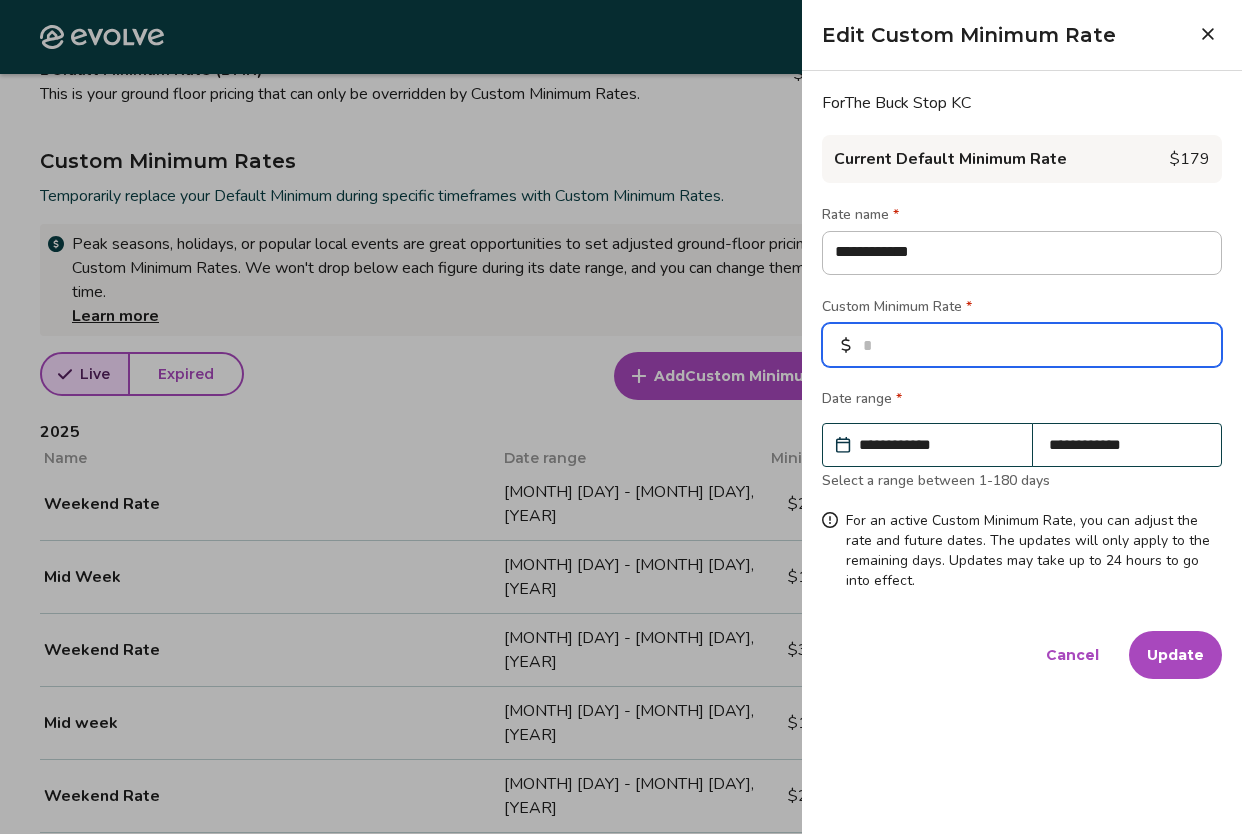type 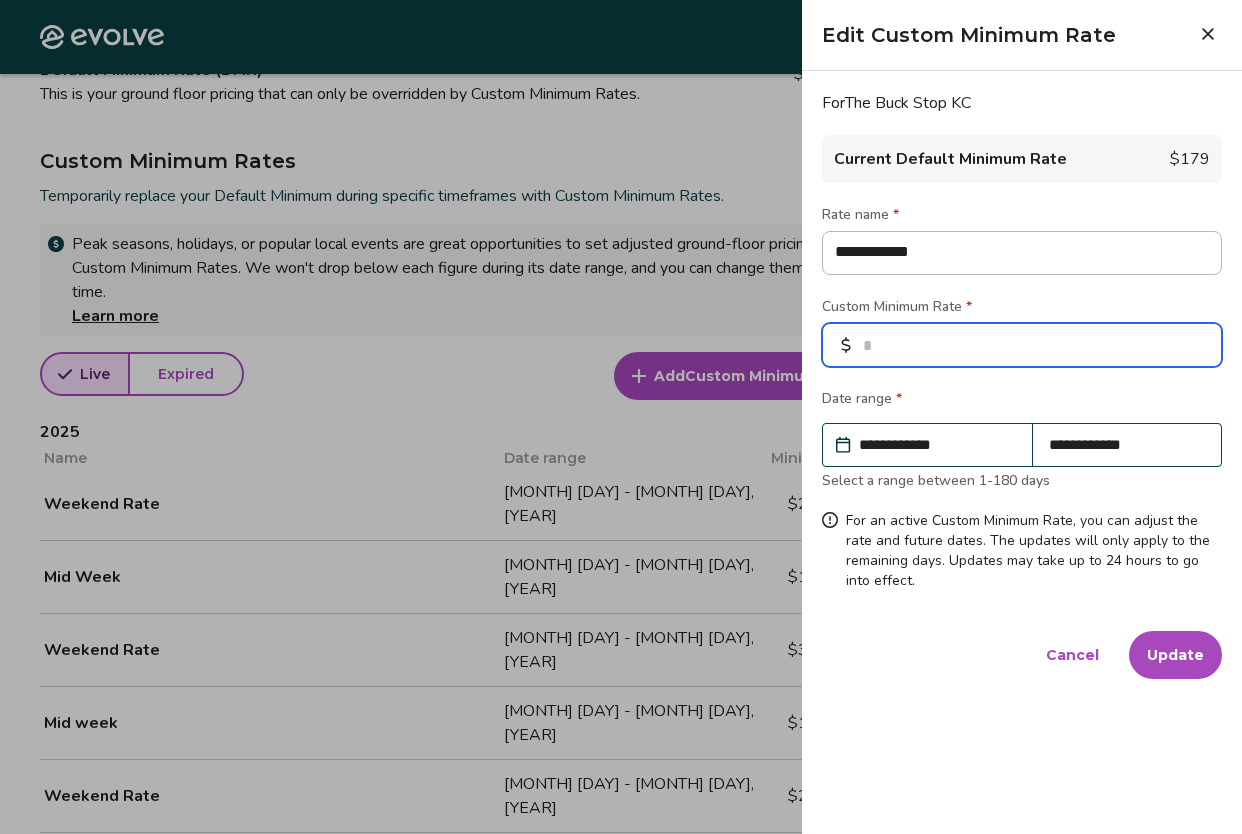 type on "*" 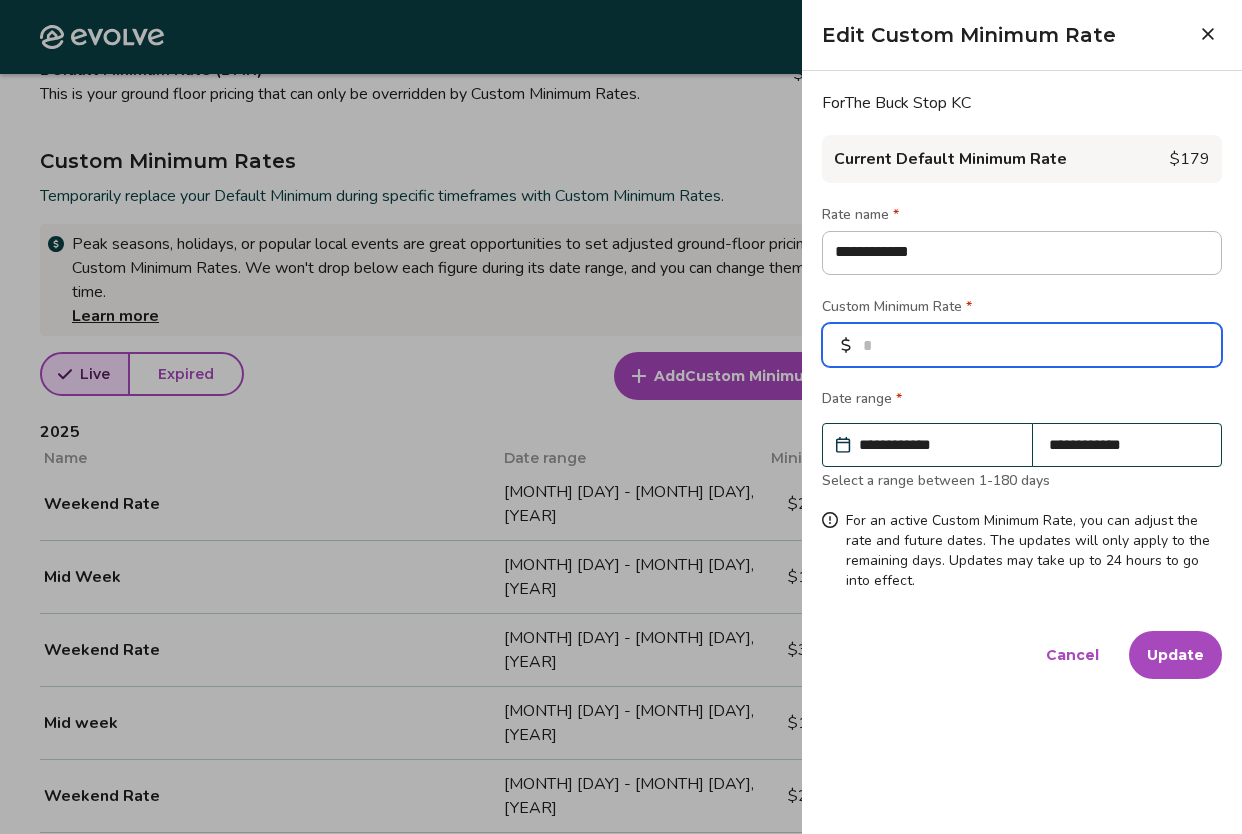 type on "**" 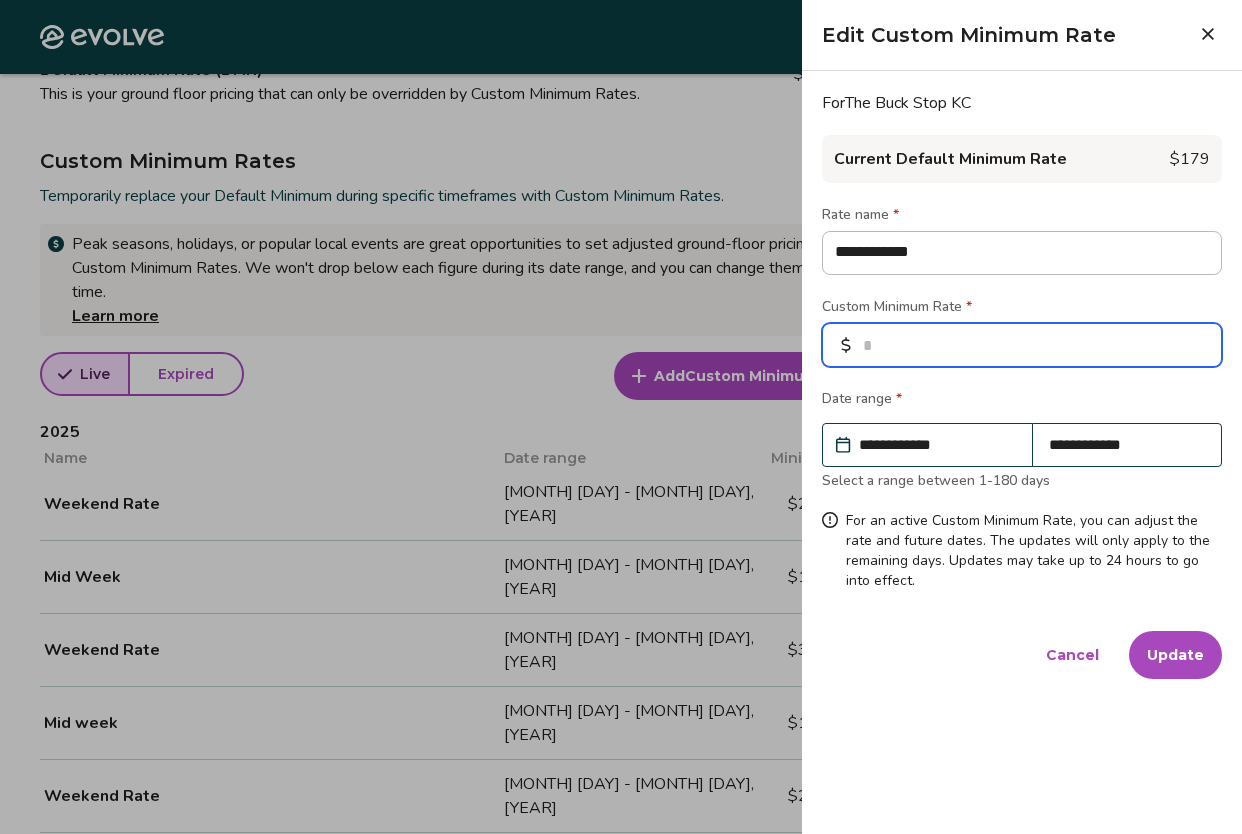 type on "*" 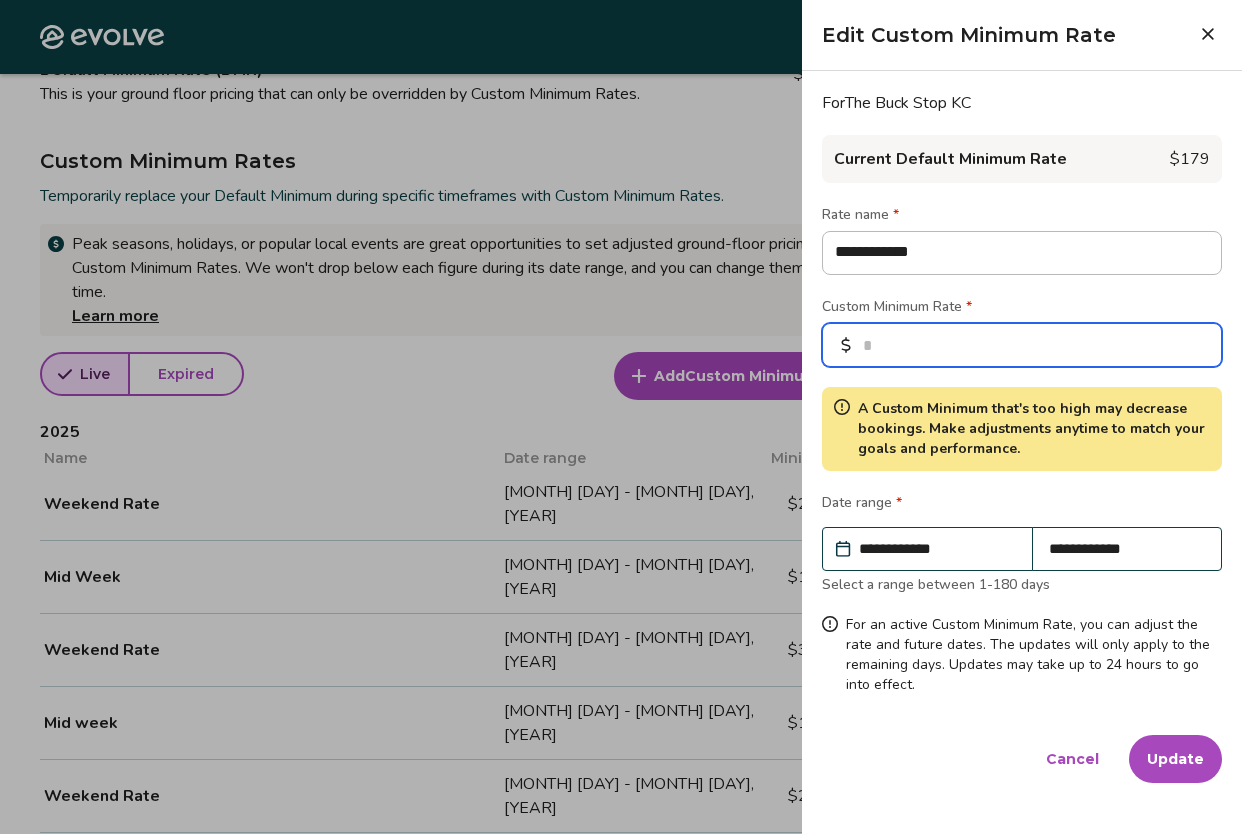 type on "***" 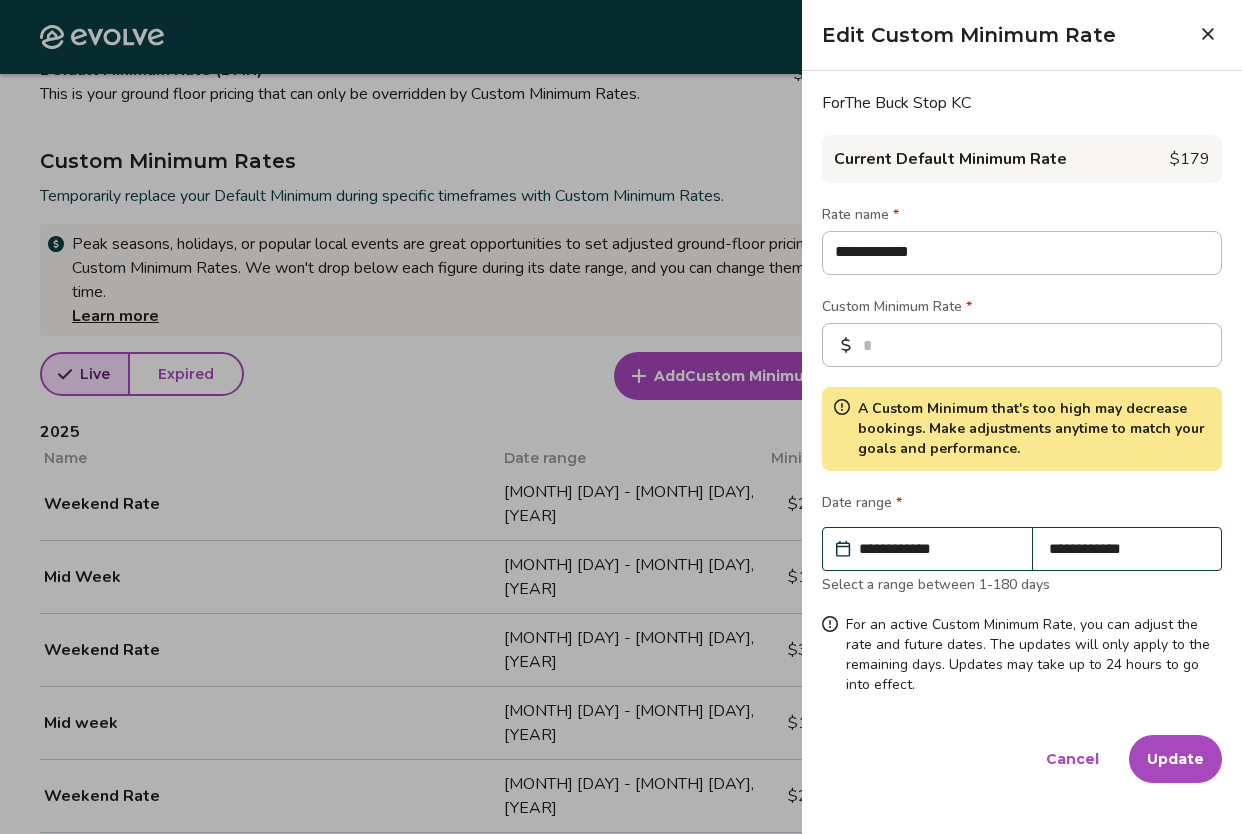 click on "Update" at bounding box center [1175, 759] 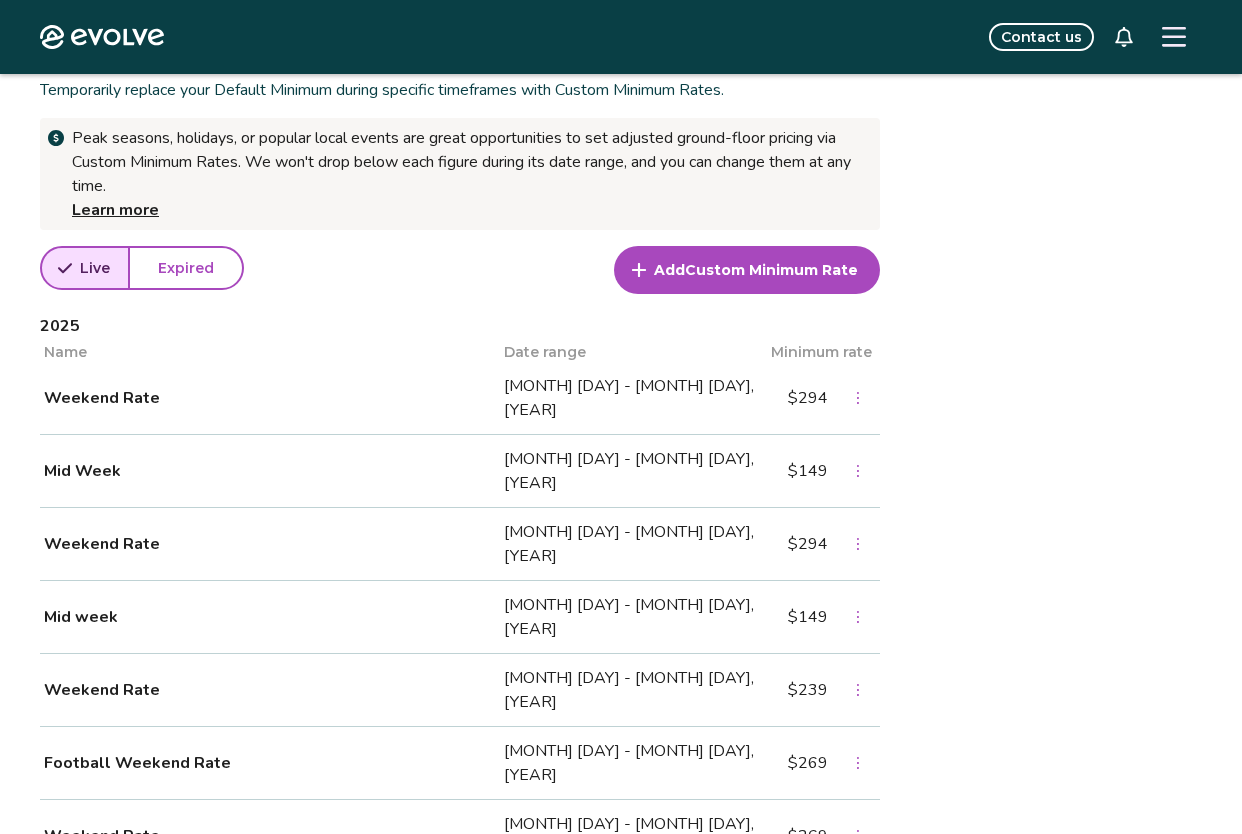 scroll, scrollTop: 700, scrollLeft: 0, axis: vertical 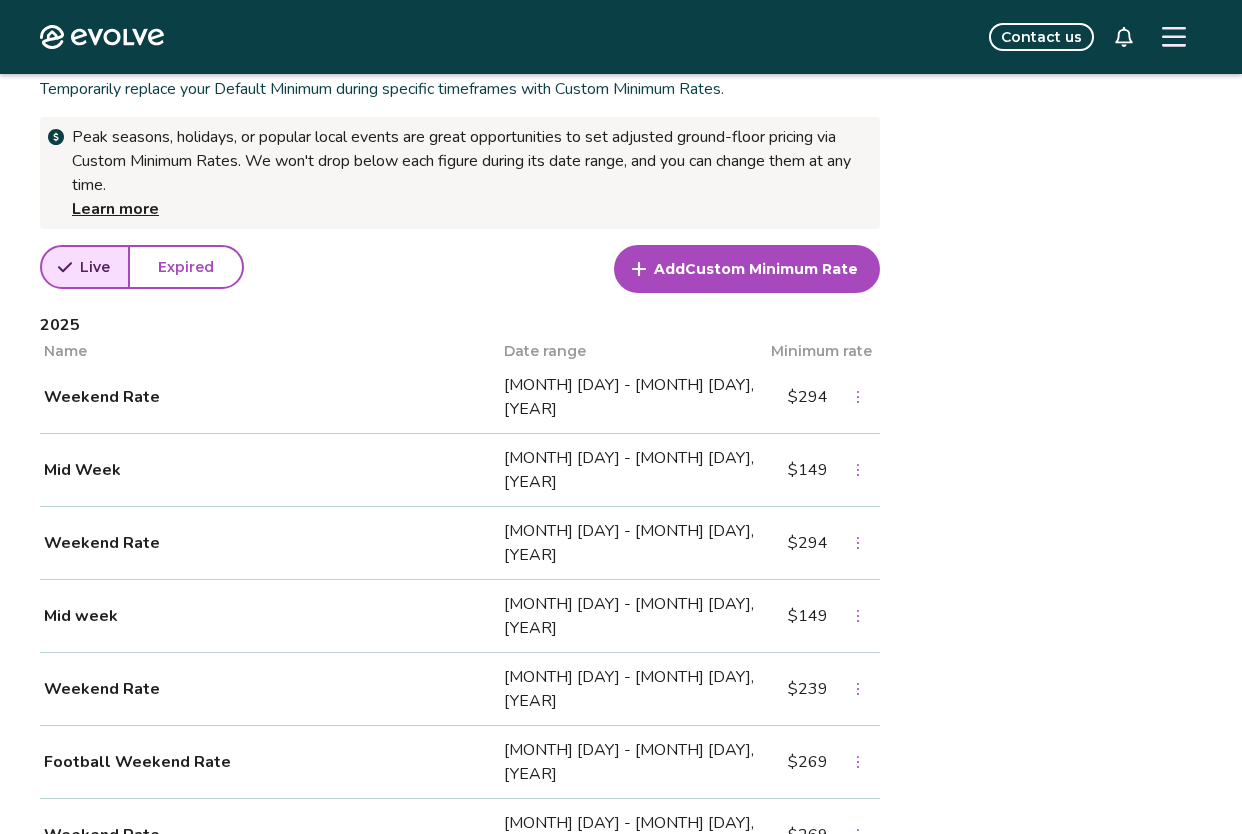 click 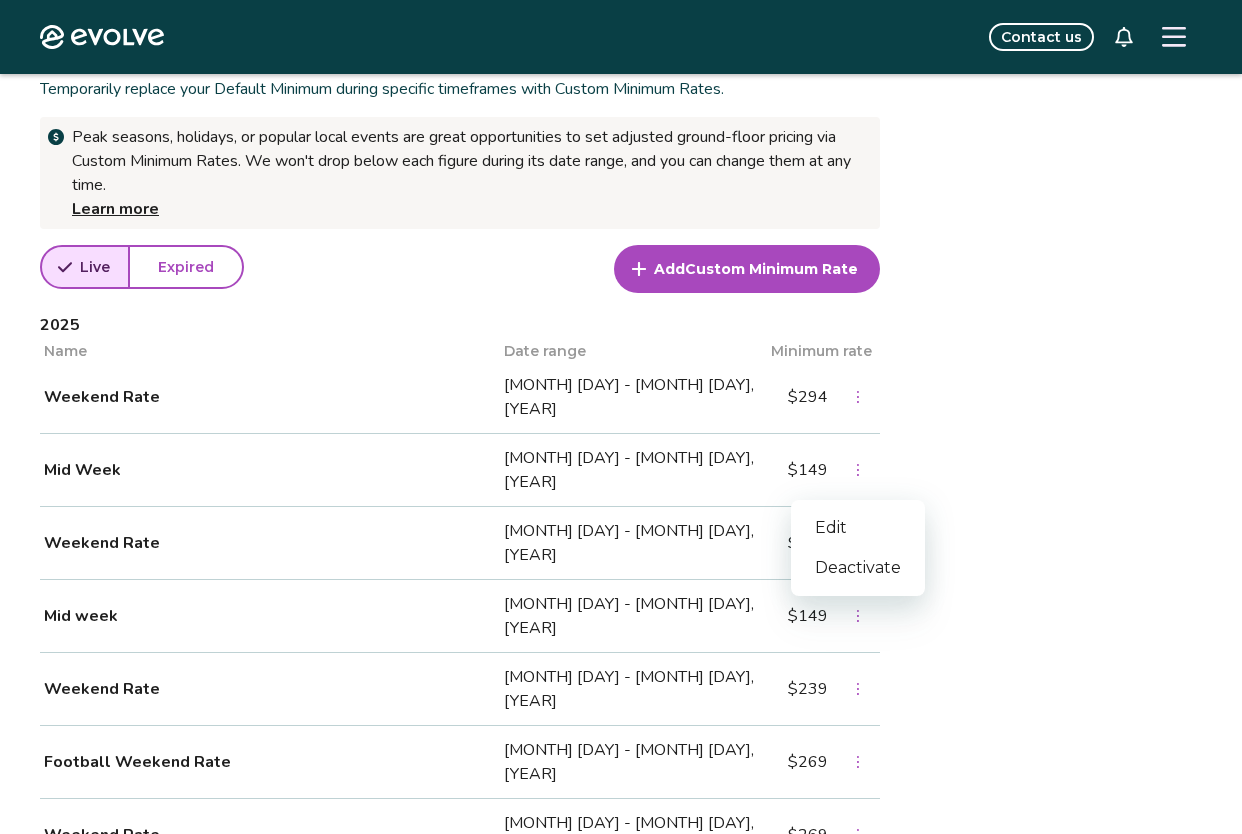 scroll, scrollTop: 701, scrollLeft: 0, axis: vertical 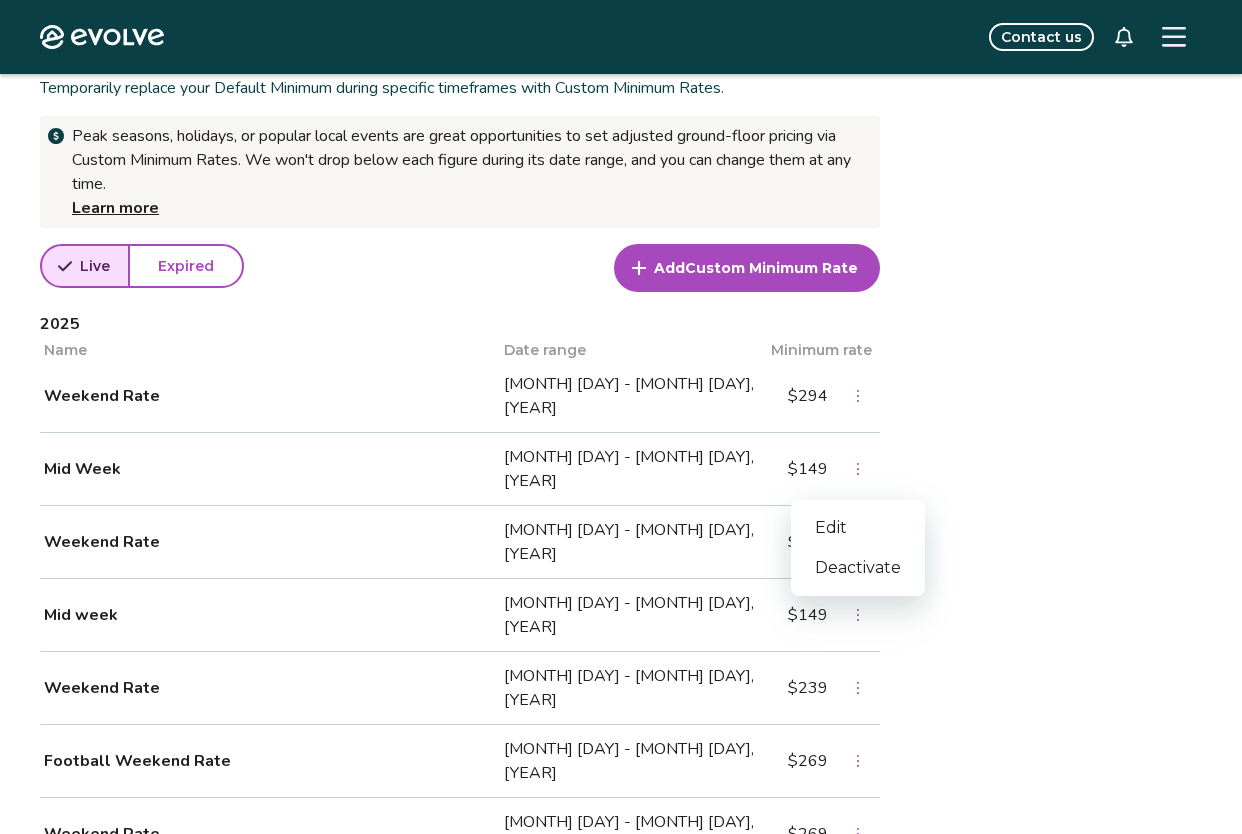 click on "Edit" at bounding box center [858, 528] 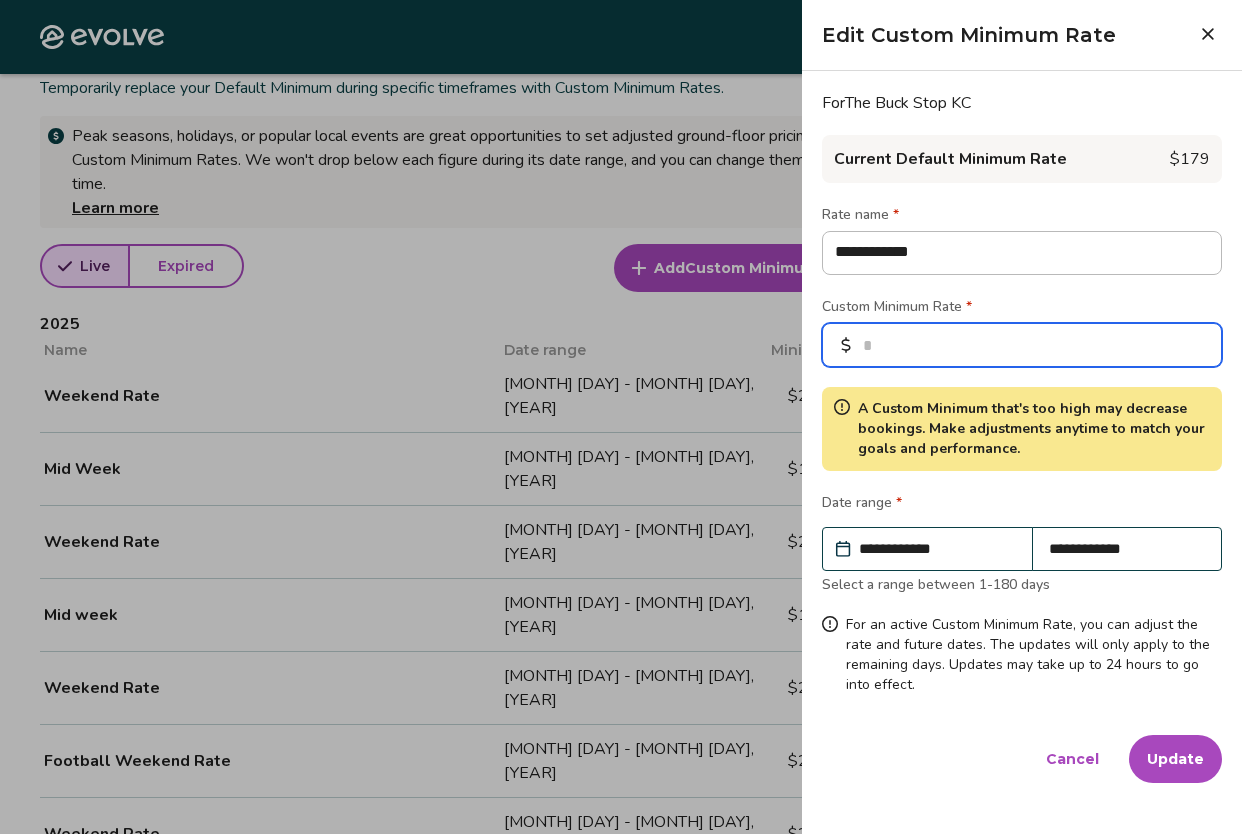click on "***" at bounding box center [1022, 345] 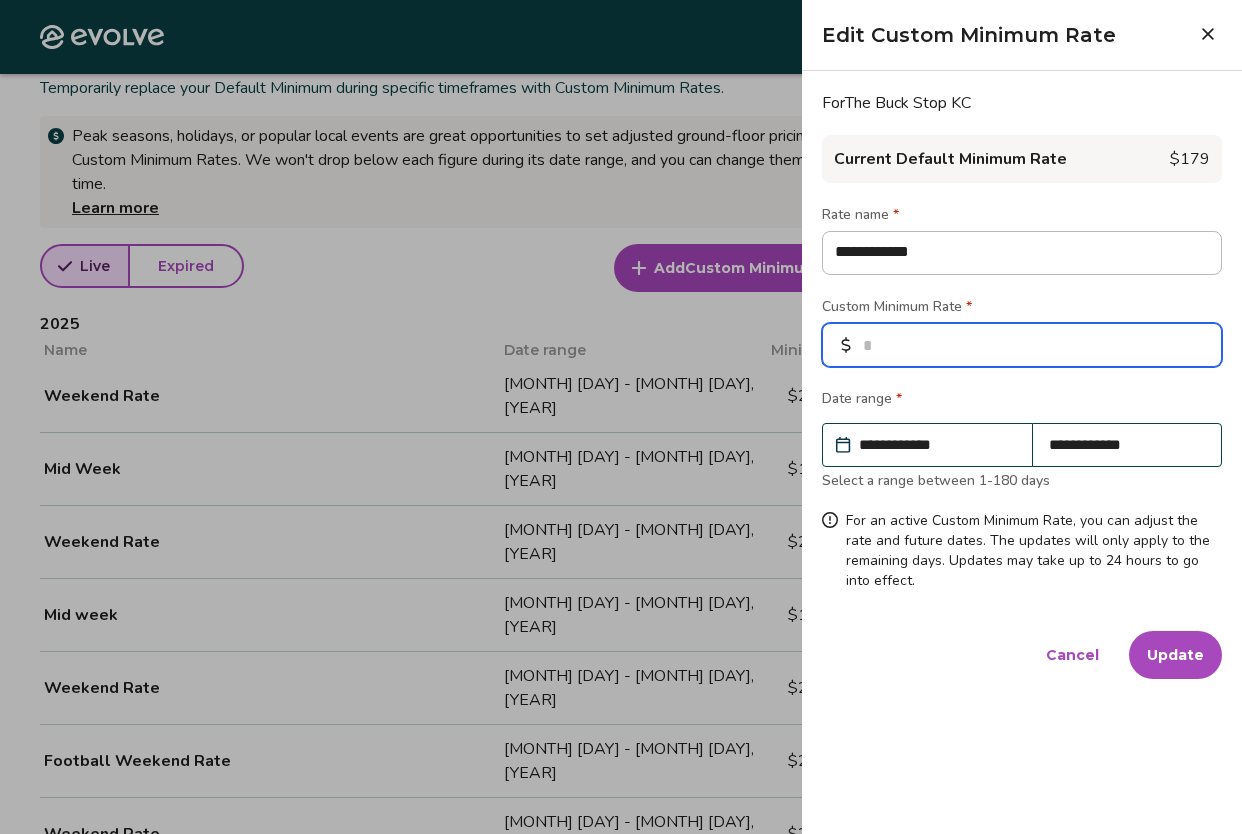 type on "*" 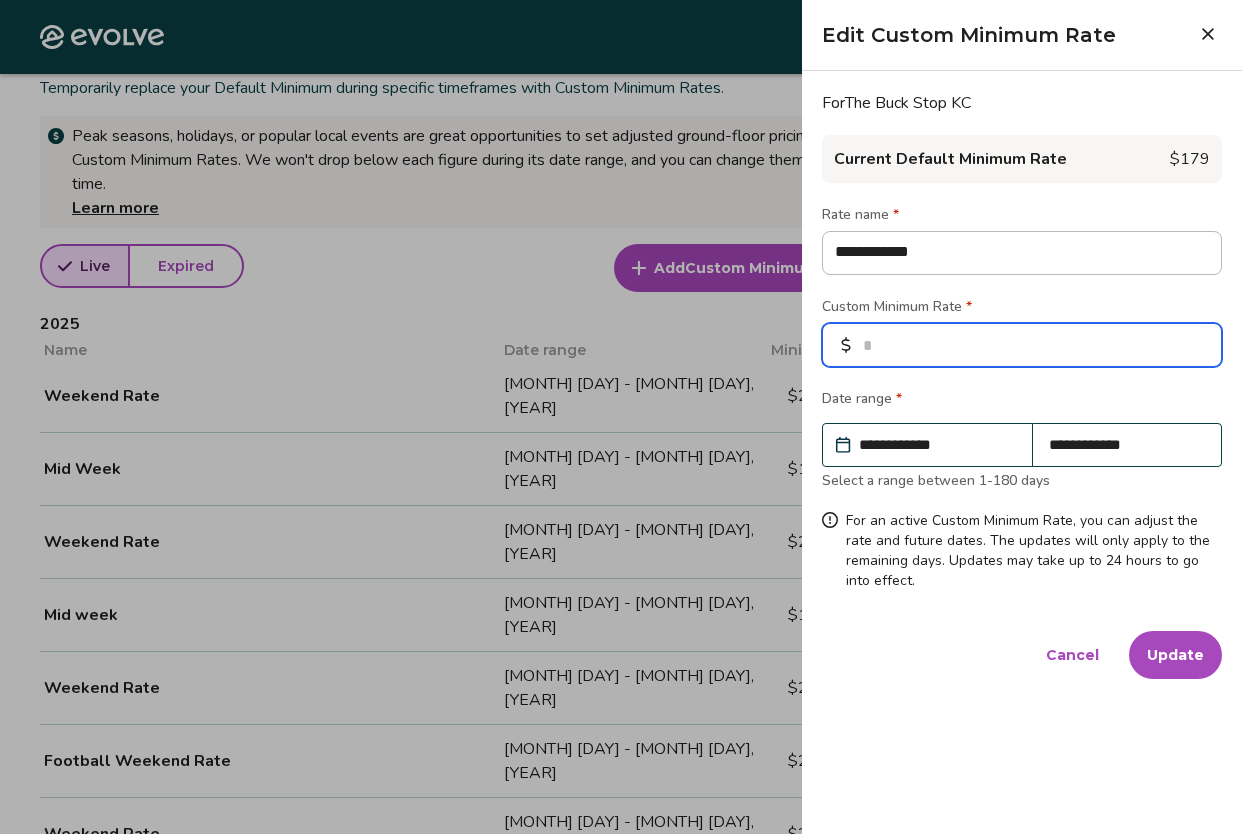 type on "**" 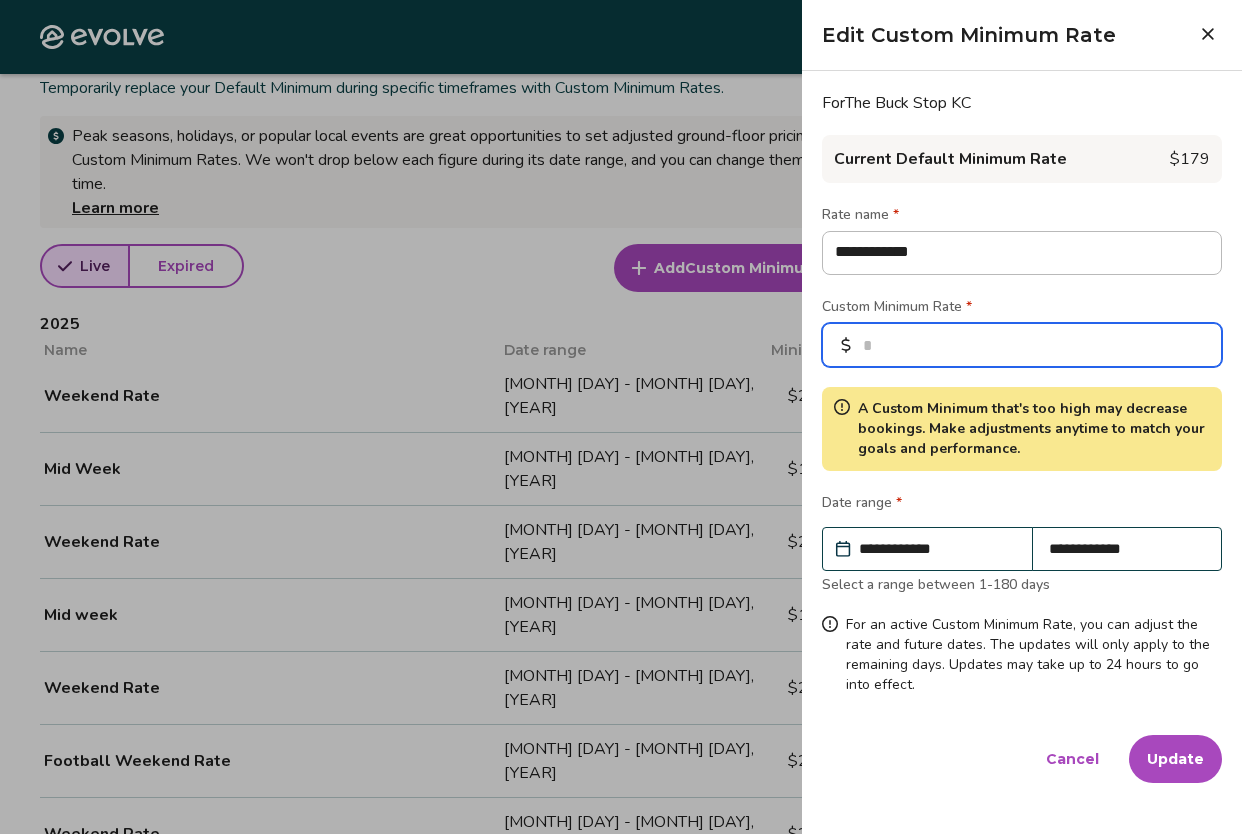 type on "***" 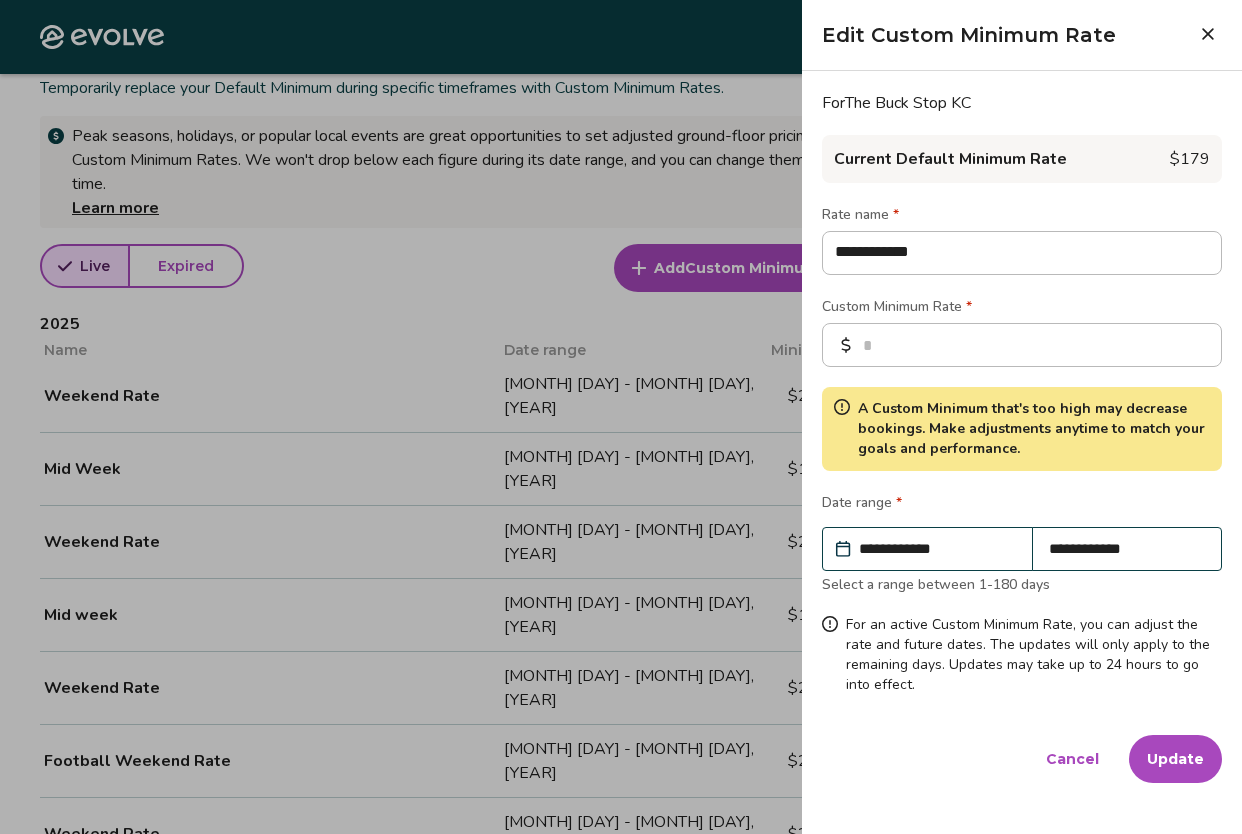 click on "Update" at bounding box center [1175, 759] 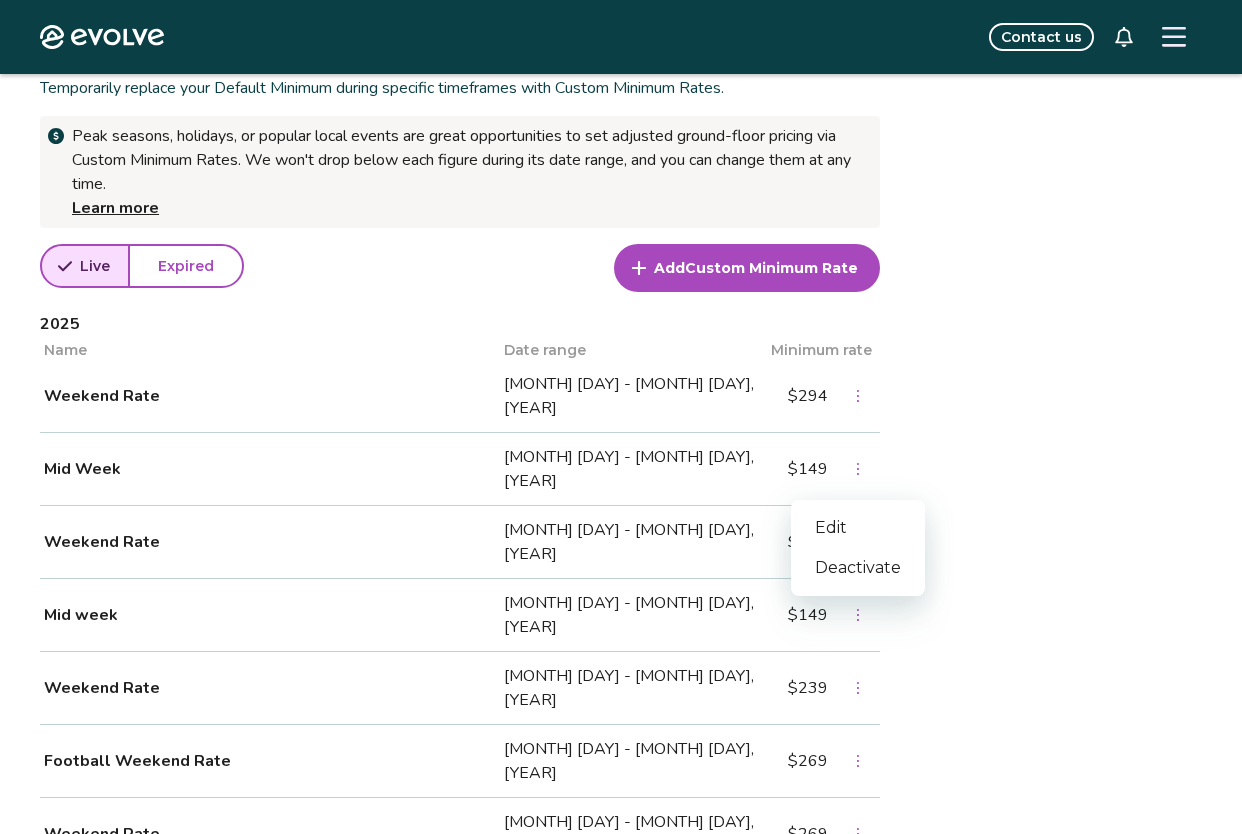 click 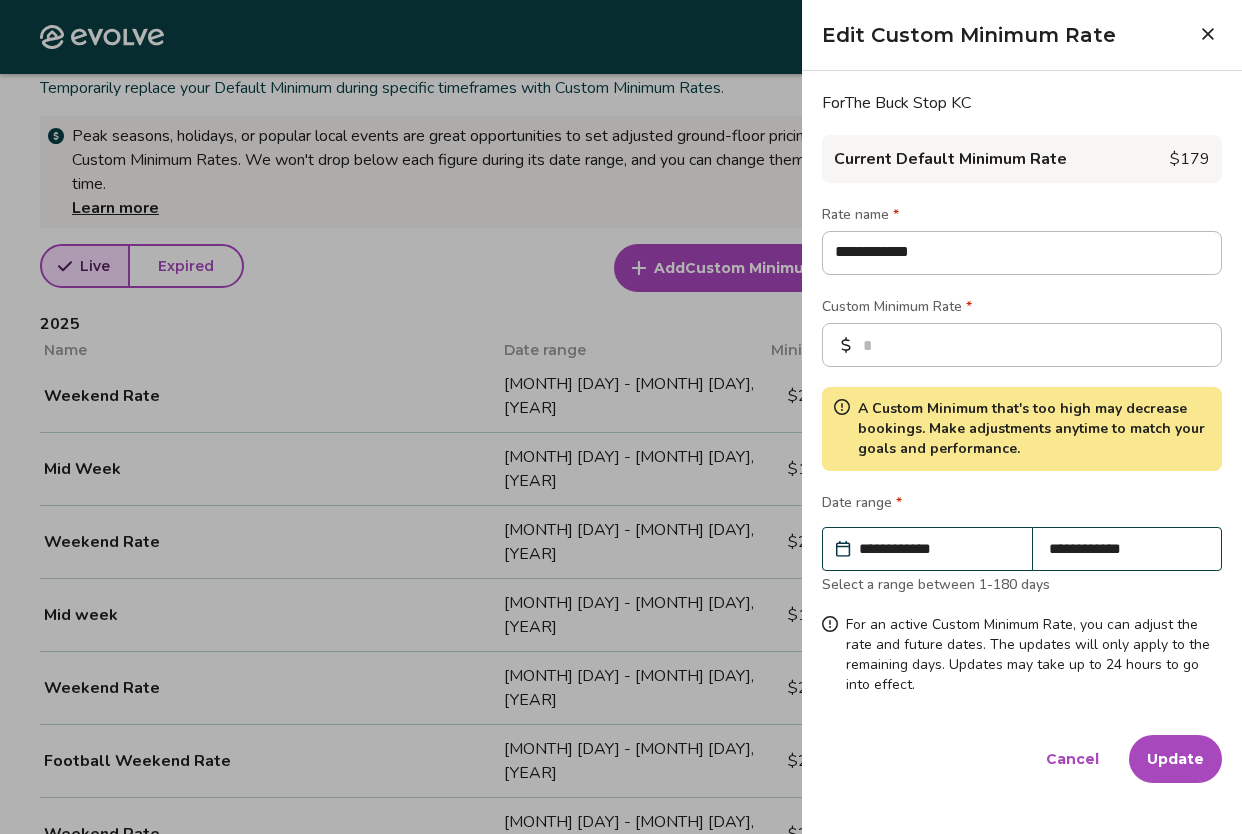 click on "**********" at bounding box center [1127, 549] 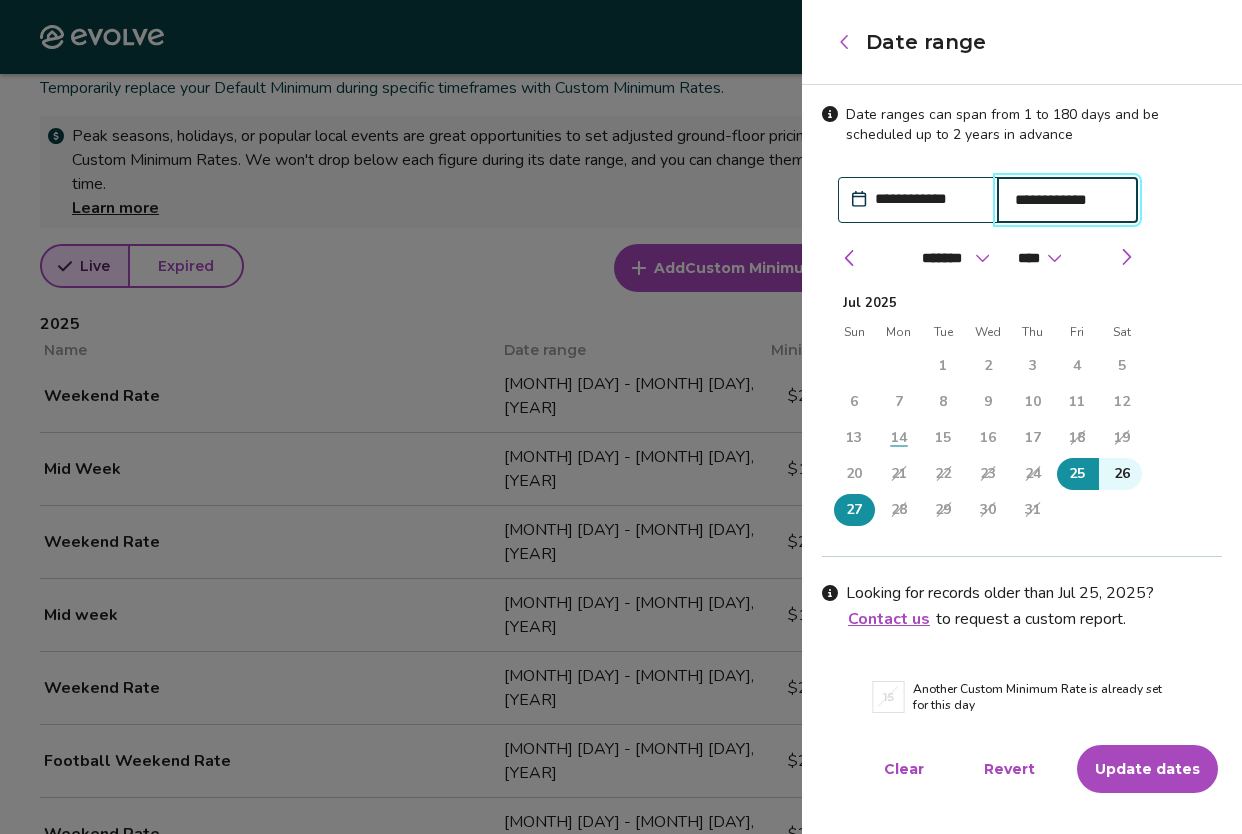click on "**********" at bounding box center [1068, 200] 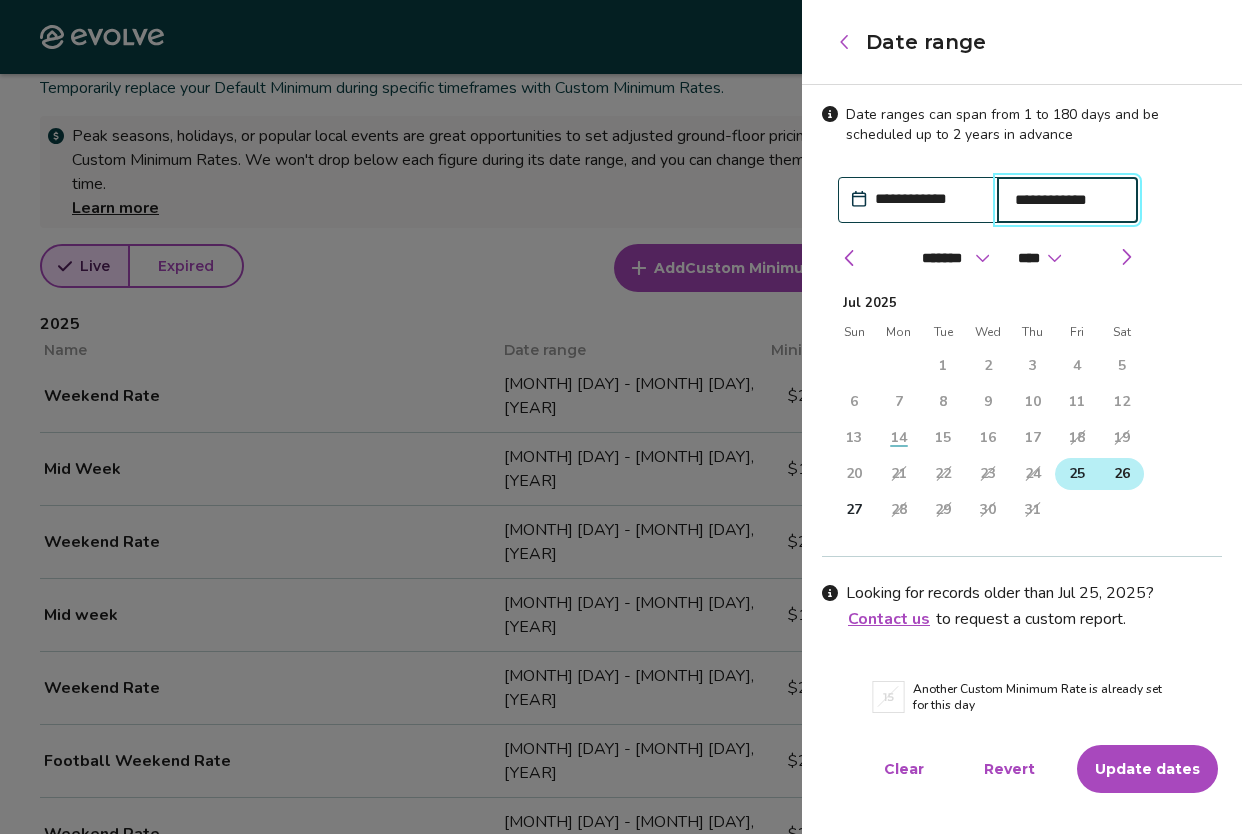 click on "26" at bounding box center (1122, 474) 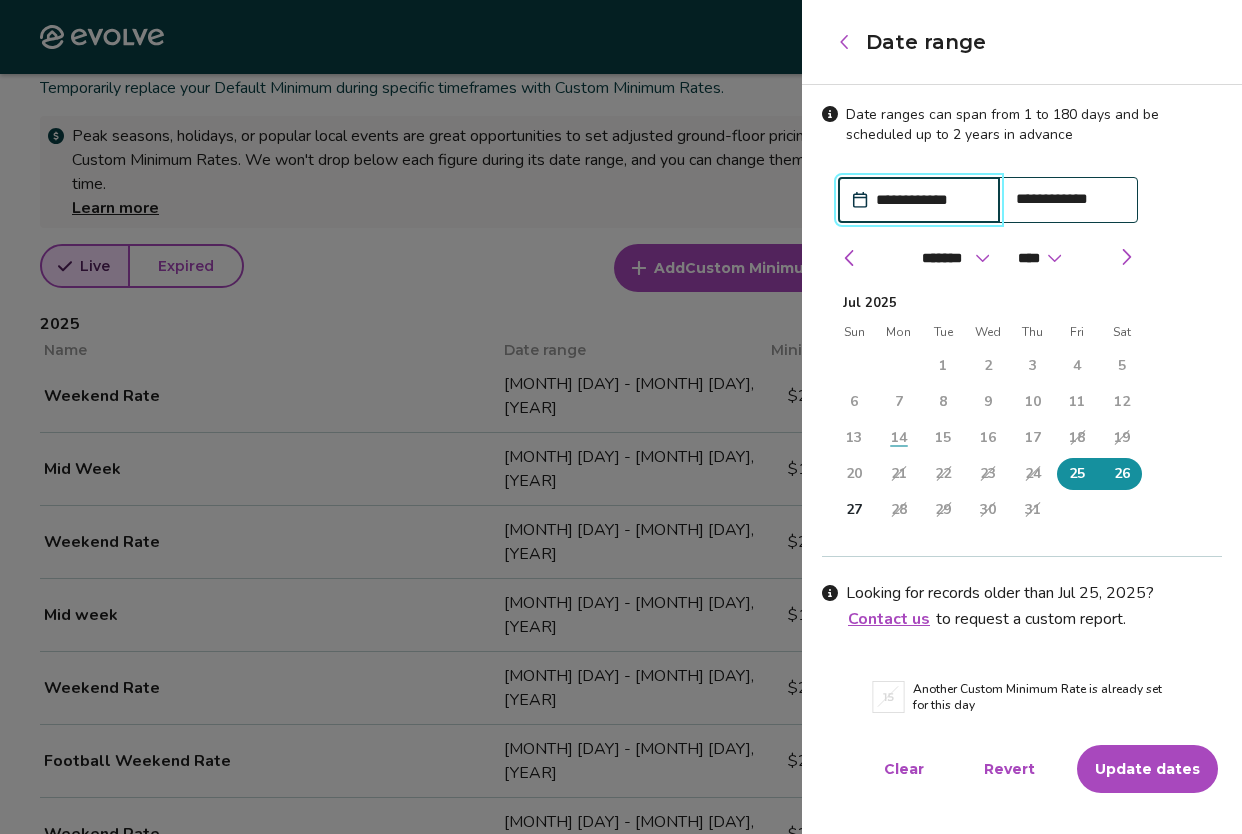 click on "Update dates" at bounding box center (1147, 769) 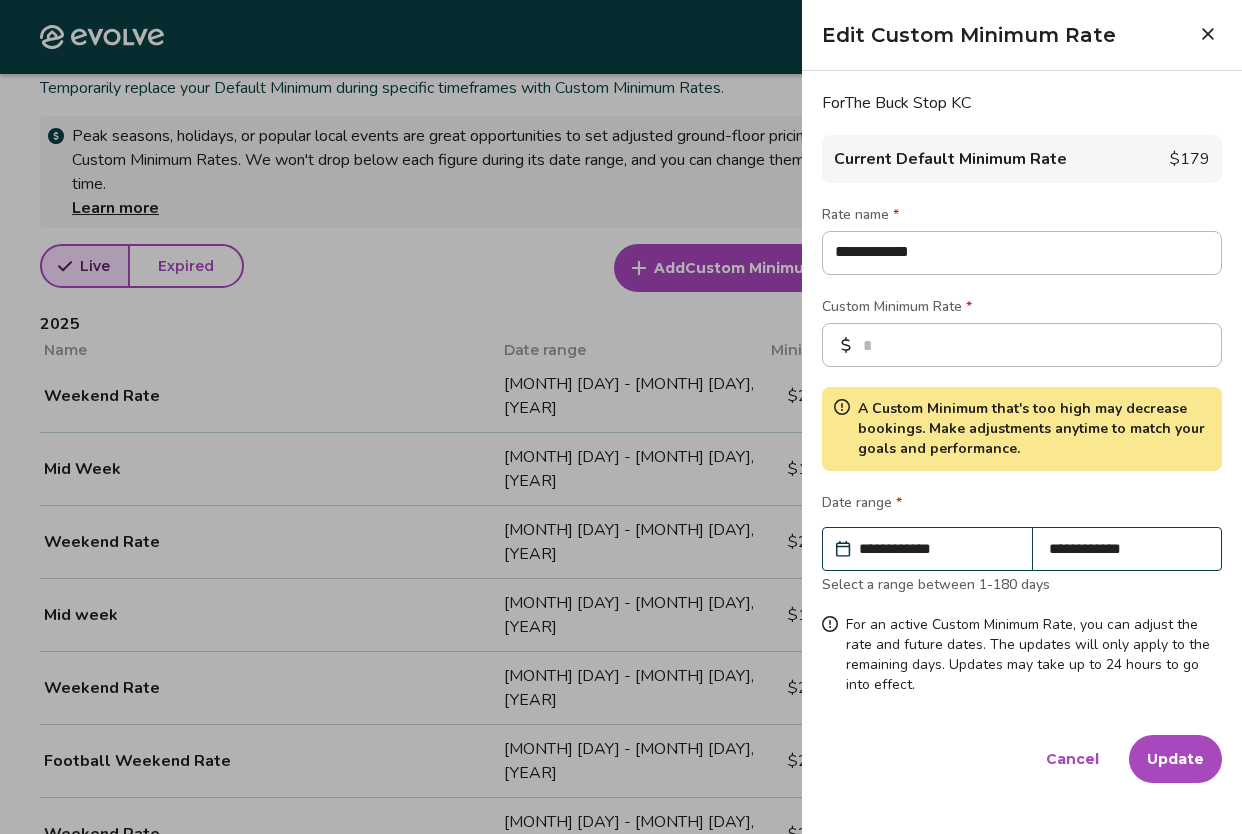 click on "Update" at bounding box center [1175, 759] 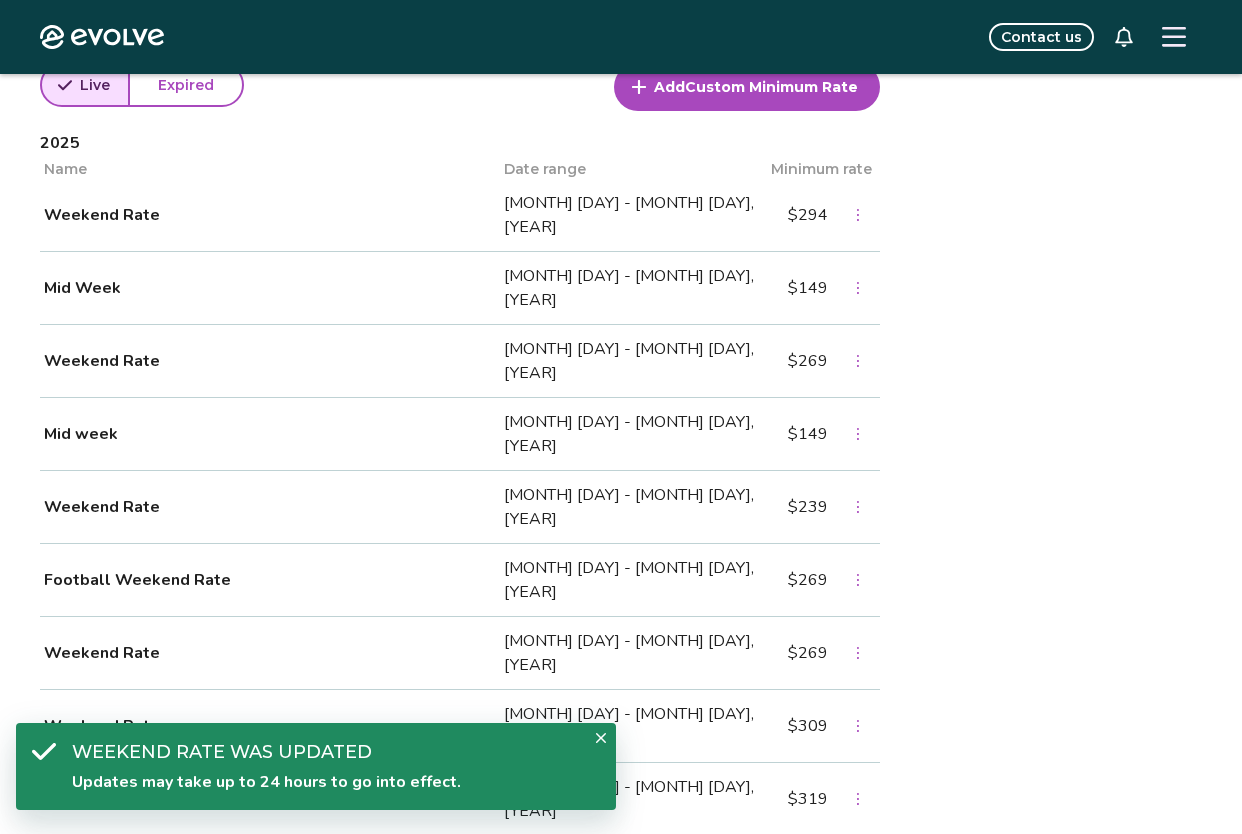 scroll, scrollTop: 895, scrollLeft: 0, axis: vertical 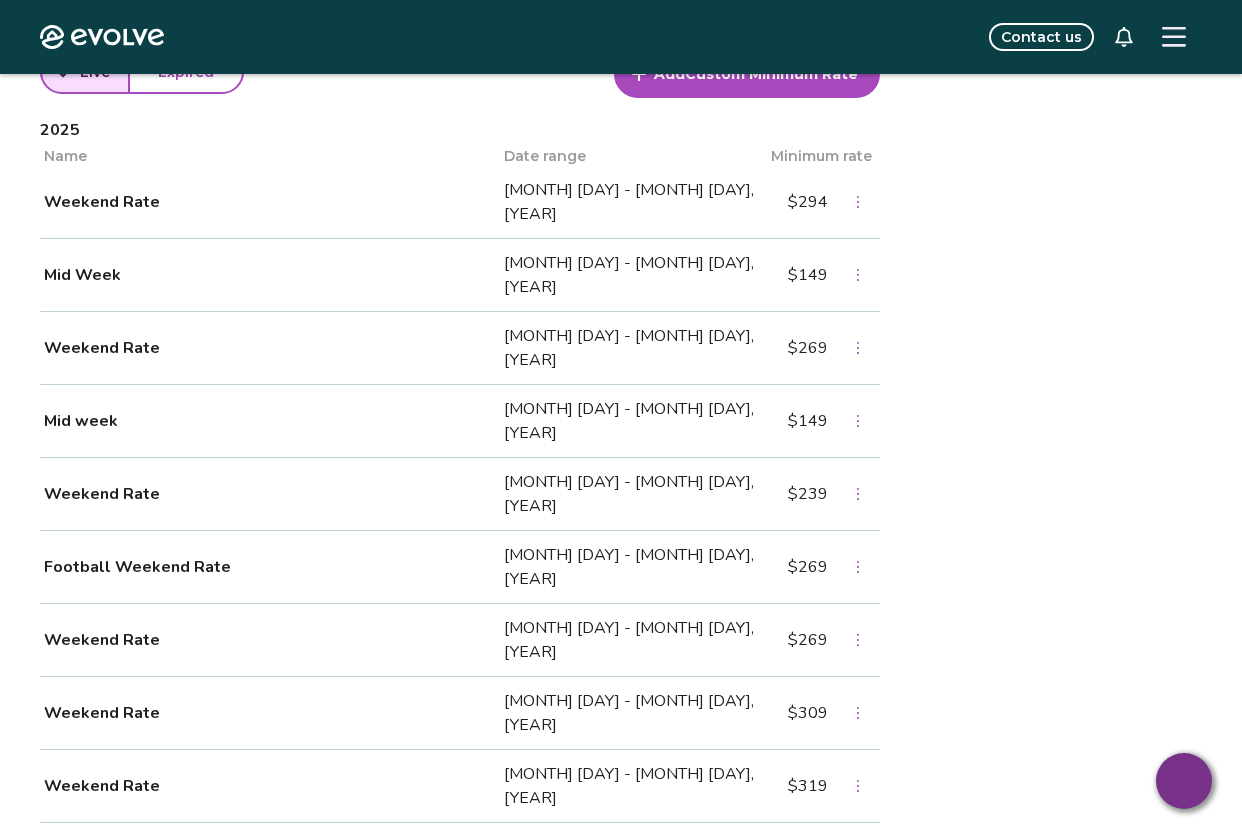 click at bounding box center (1174, 37) 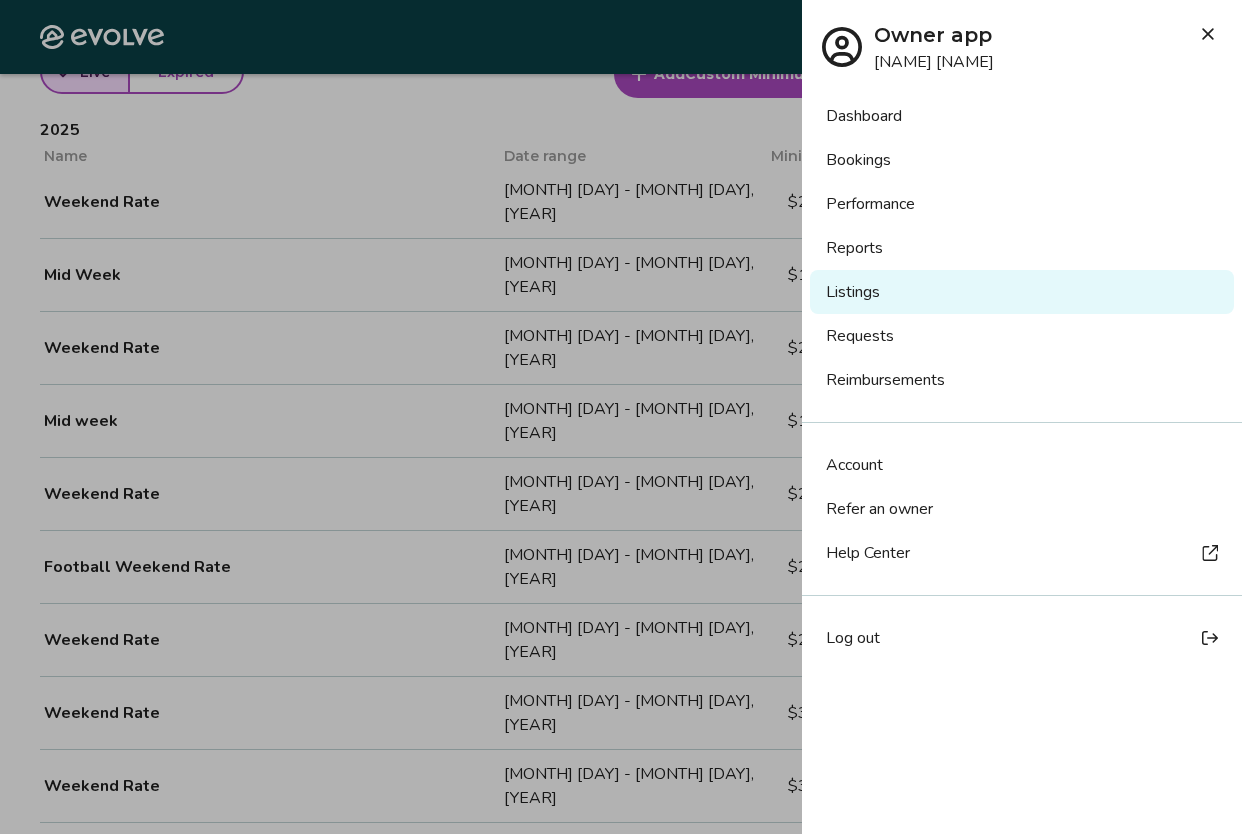 click on "Reports" at bounding box center (1022, 248) 